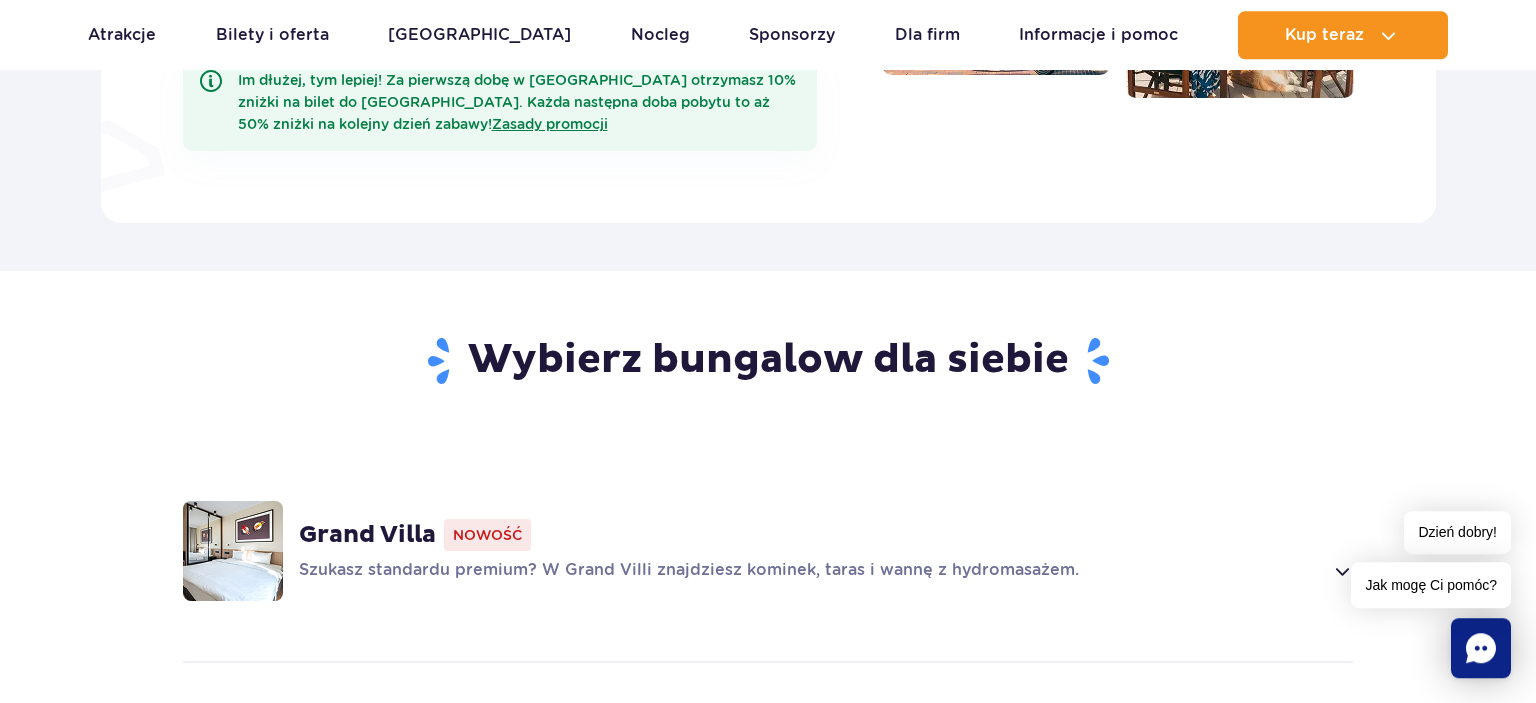 scroll, scrollTop: 1372, scrollLeft: 0, axis: vertical 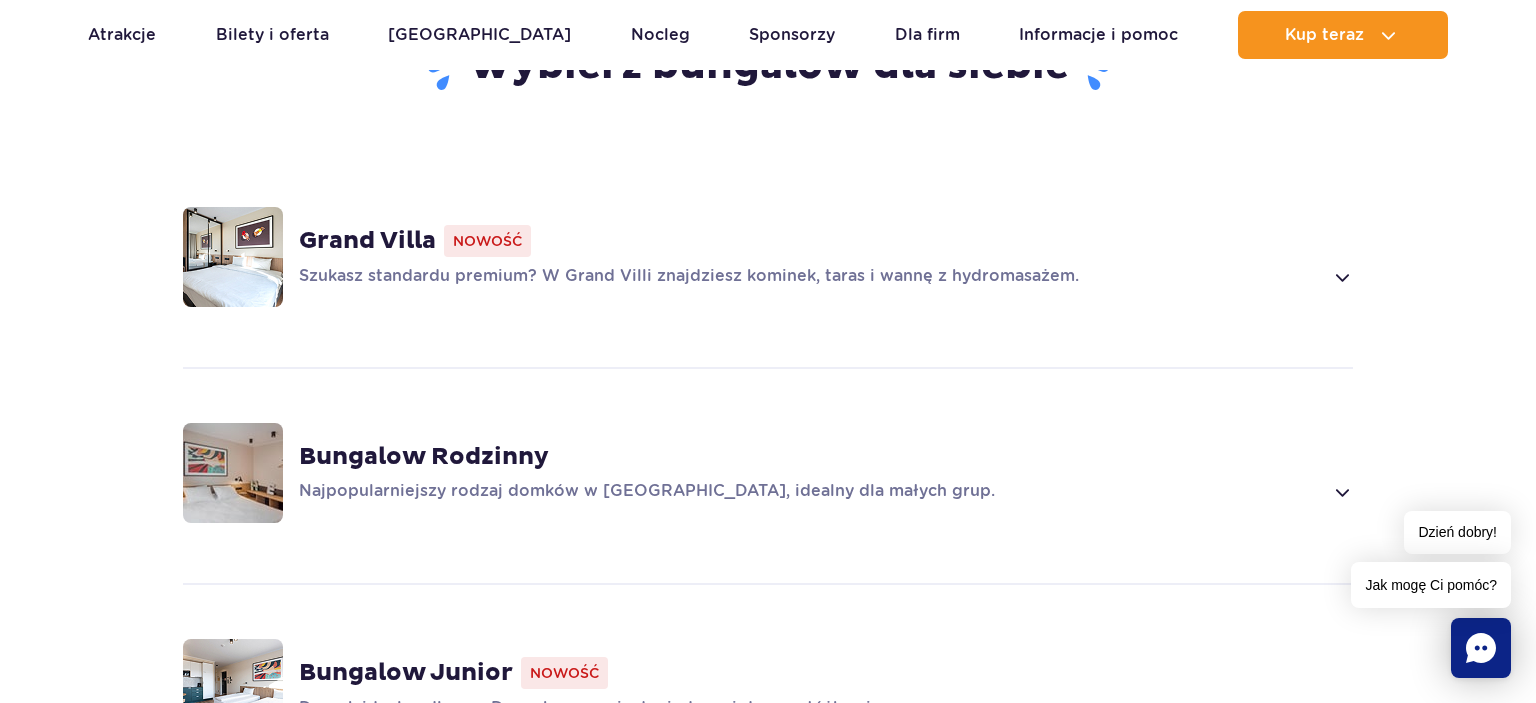 click at bounding box center (1341, 277) 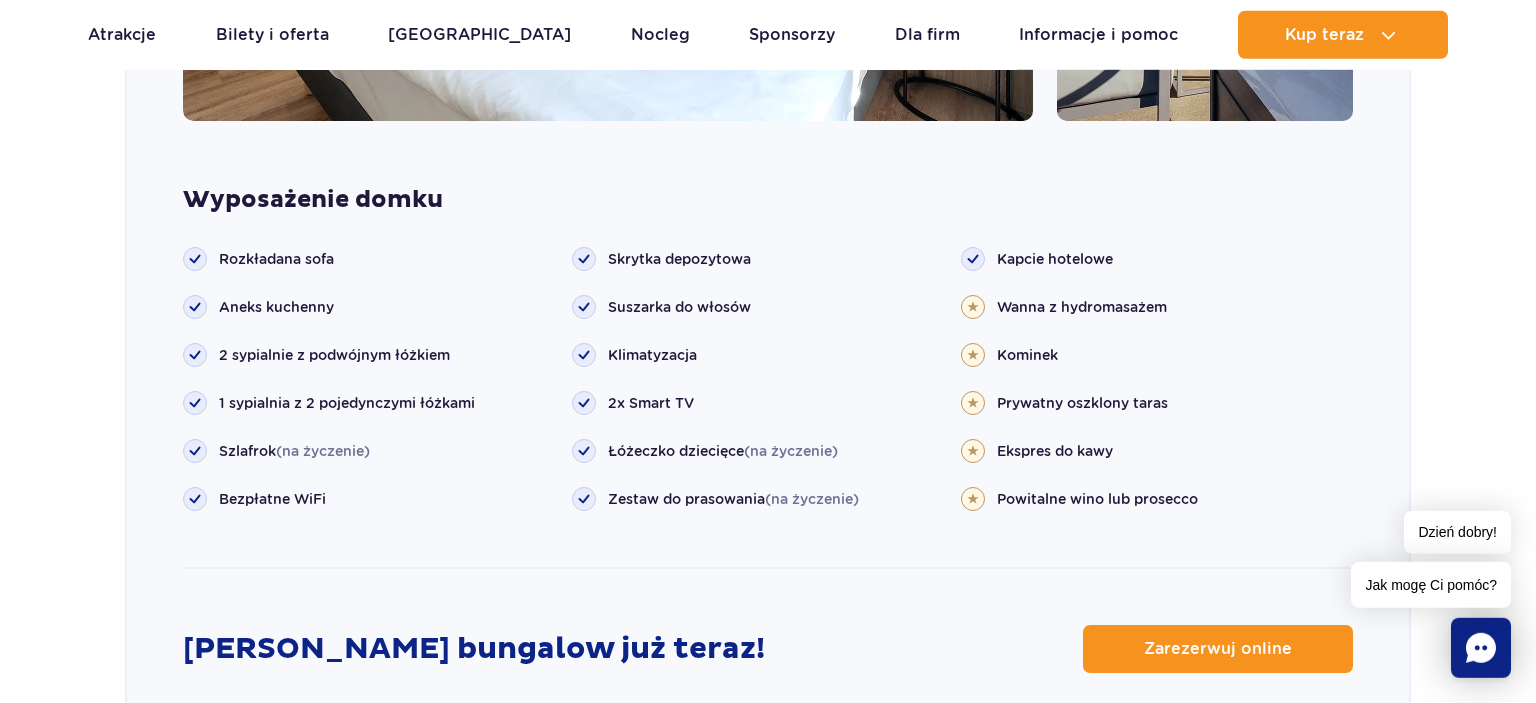 scroll, scrollTop: 2245, scrollLeft: 0, axis: vertical 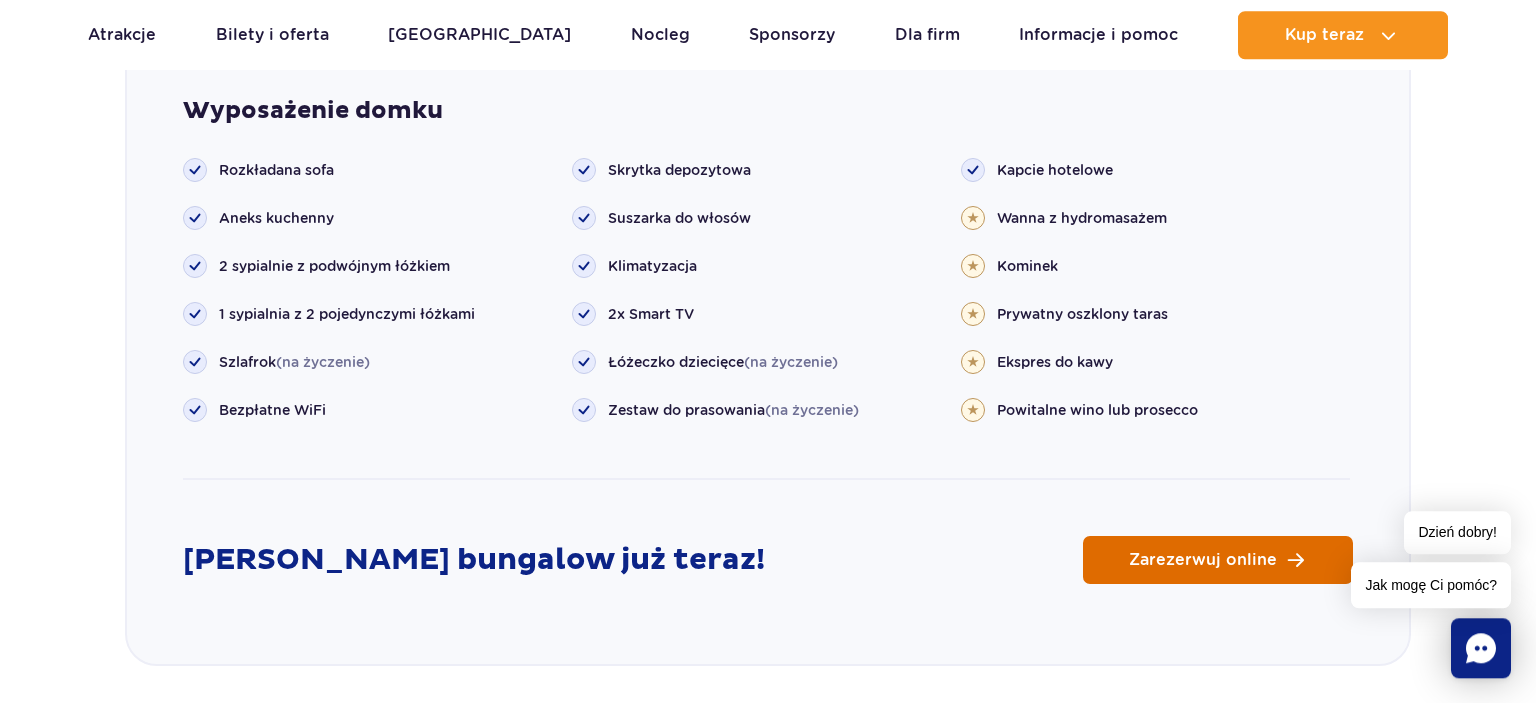 click on "Zarezerwuj online" at bounding box center [1203, 560] 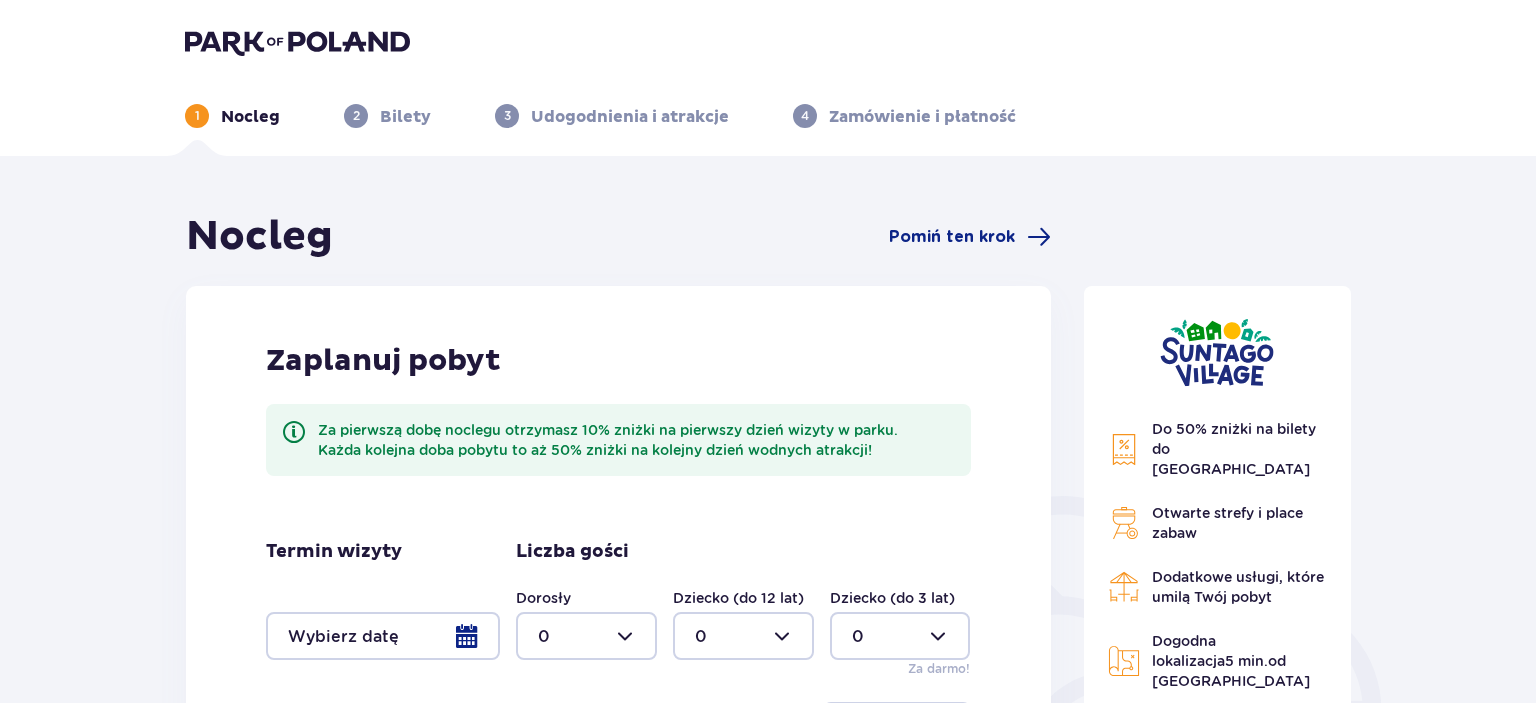 scroll, scrollTop: 211, scrollLeft: 0, axis: vertical 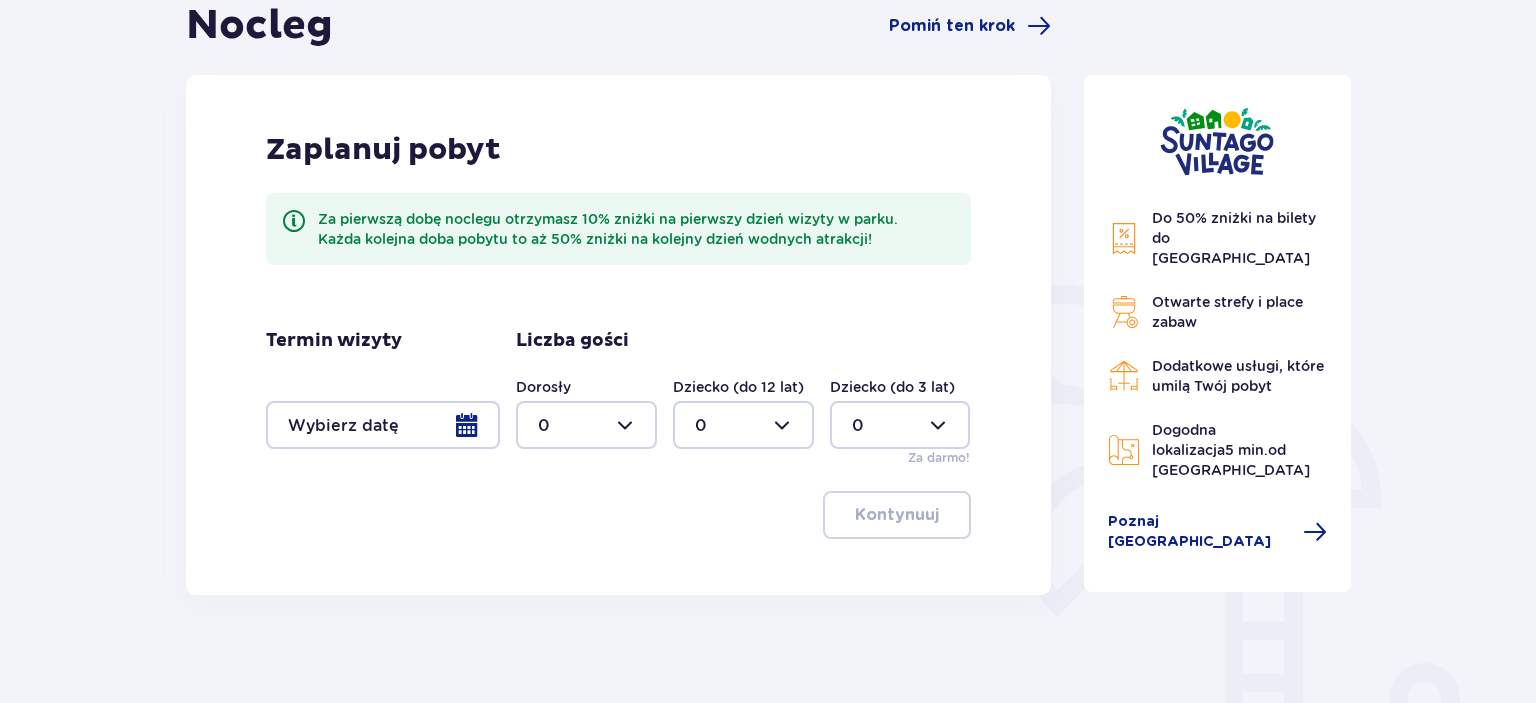 click at bounding box center [586, 425] 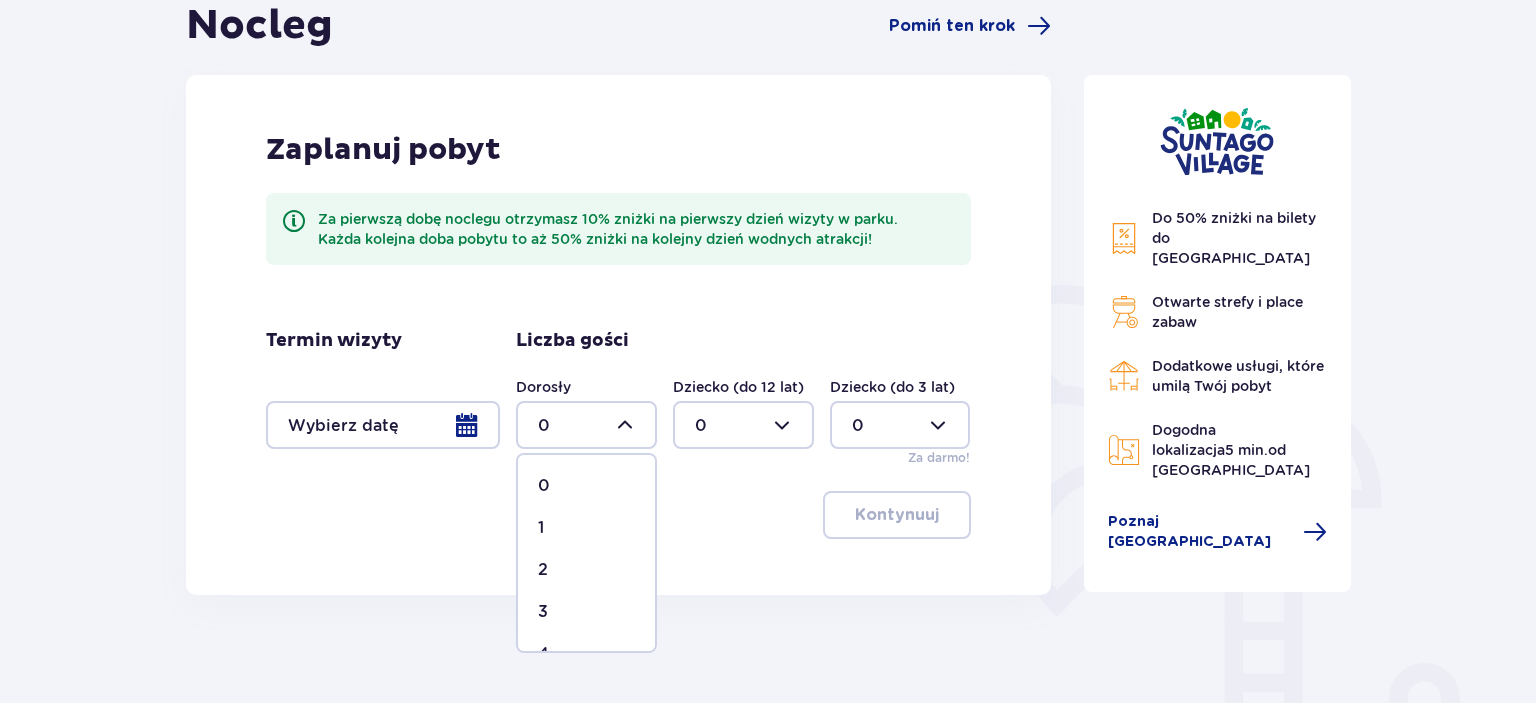 click on "1" at bounding box center (586, 528) 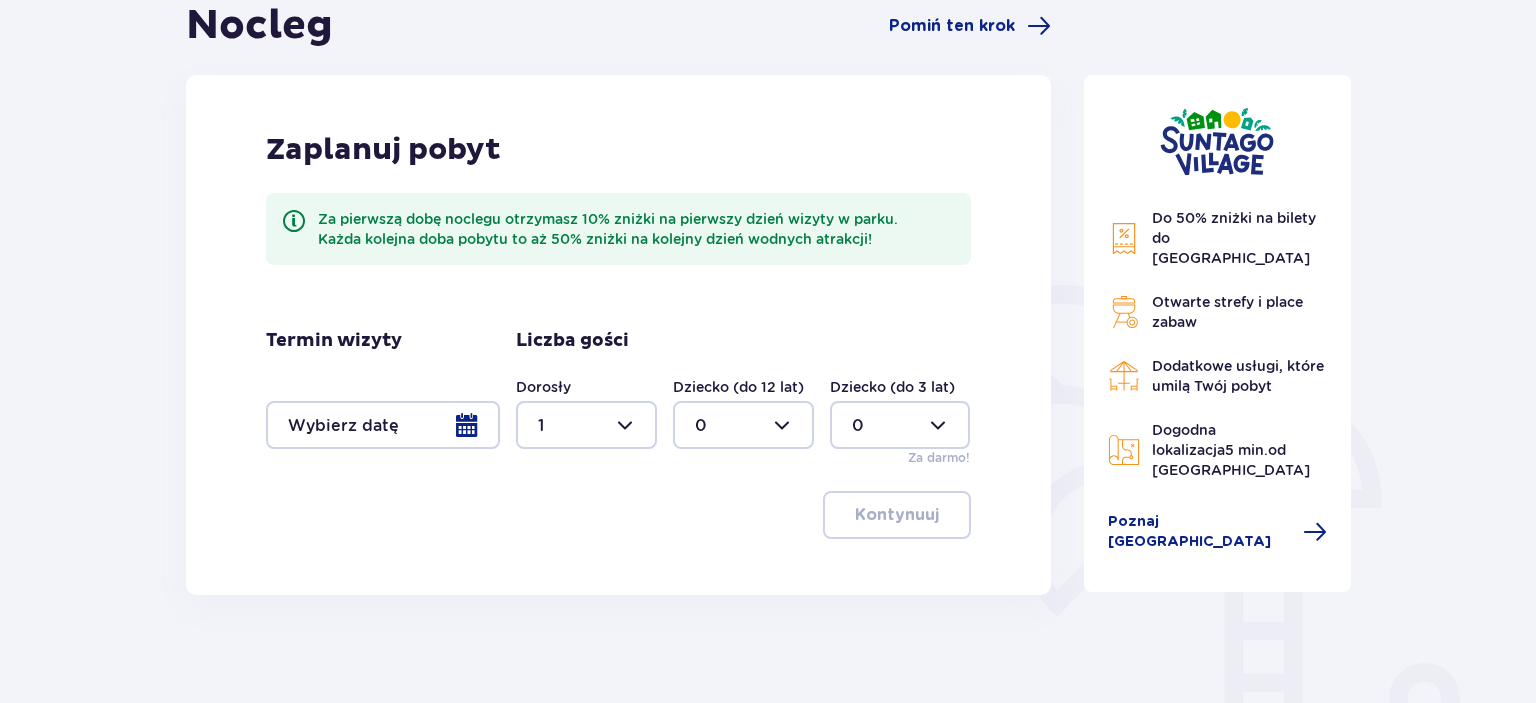 click at bounding box center [743, 425] 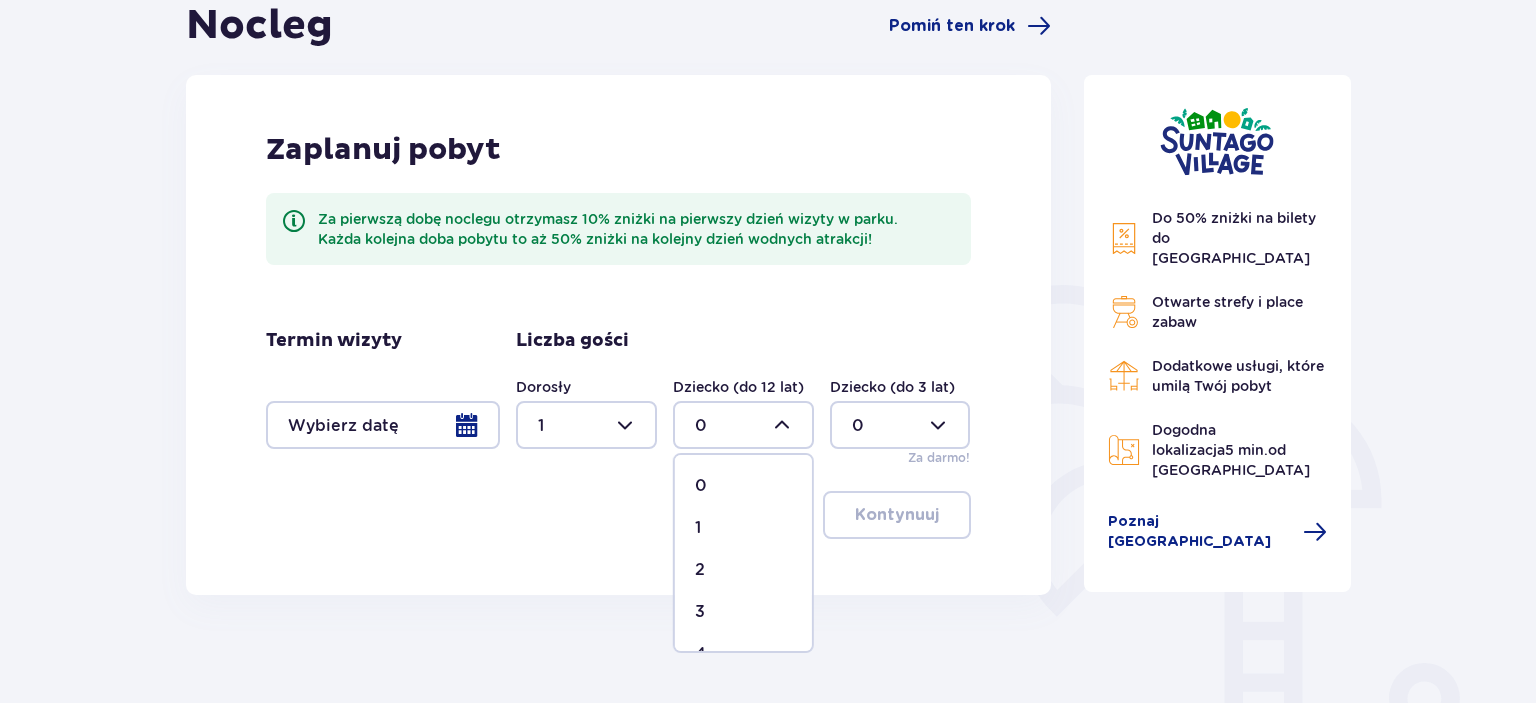 click on "1" at bounding box center (698, 528) 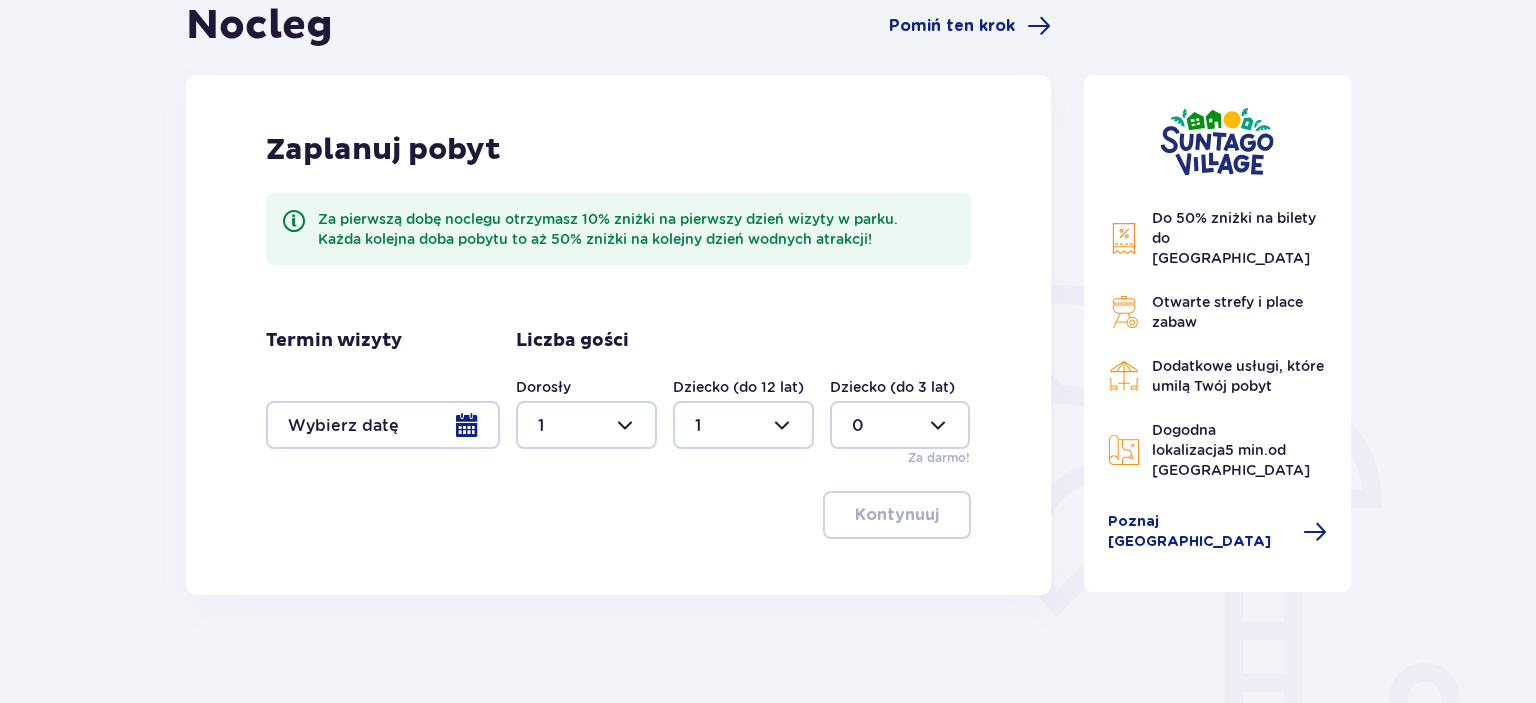 click at bounding box center [383, 425] 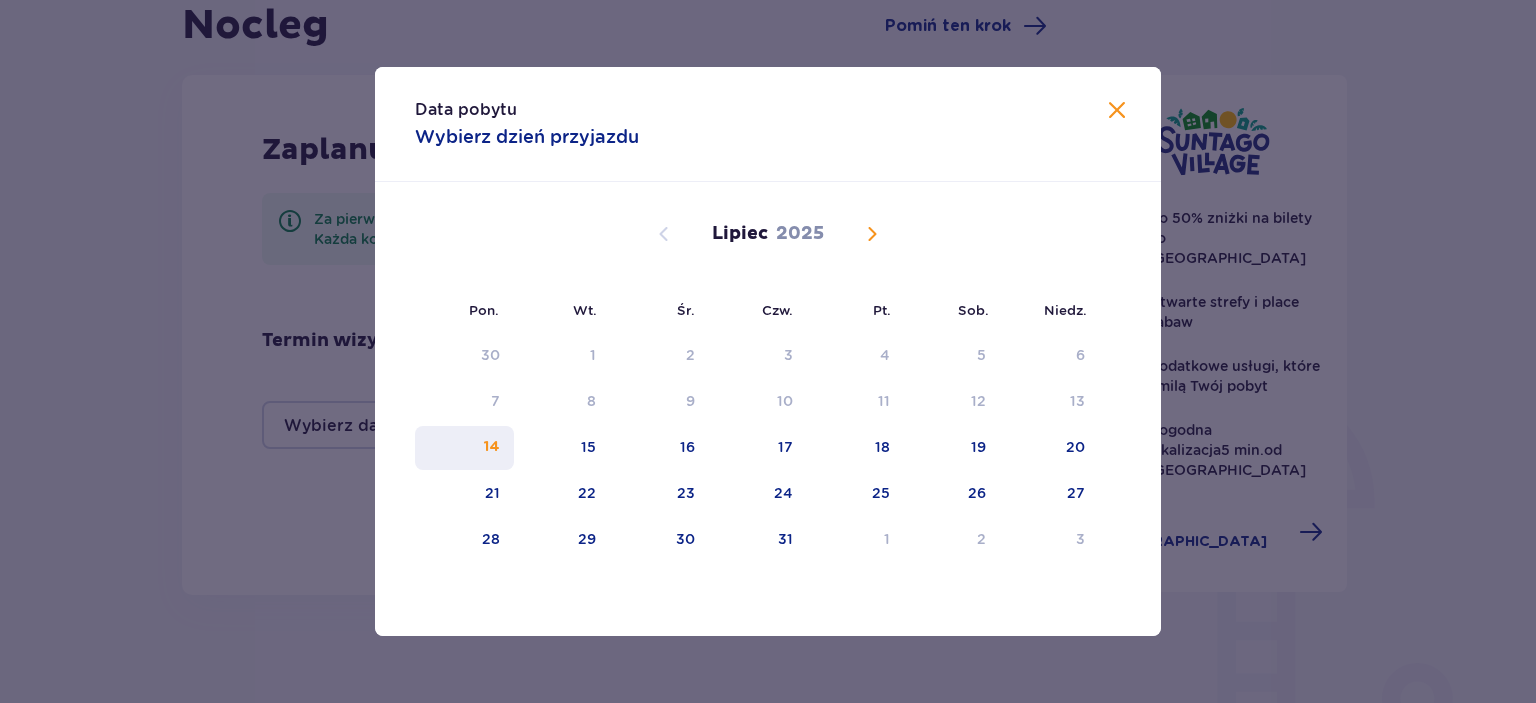 click on "14" at bounding box center (464, 448) 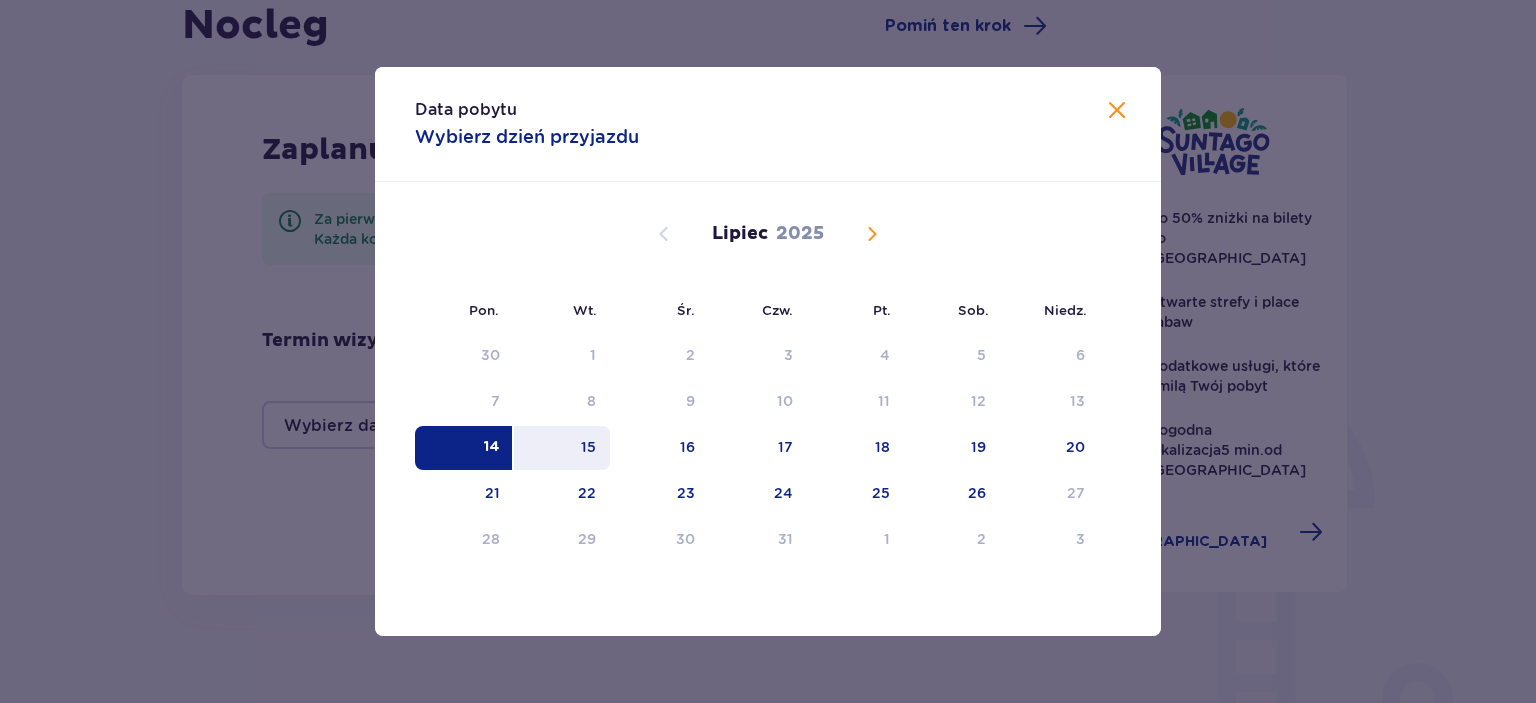 click on "15" at bounding box center [588, 447] 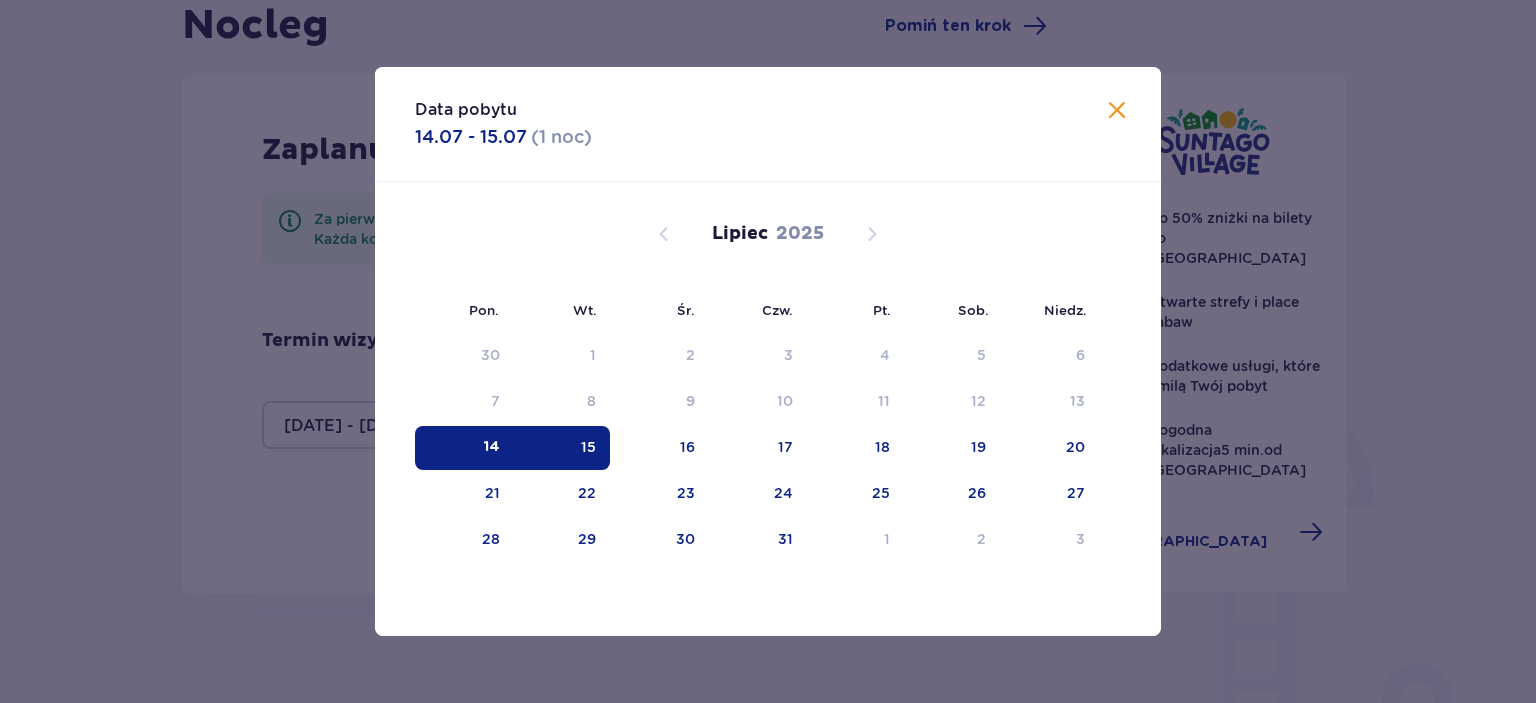 type on "14.07.25 - 15.07.25" 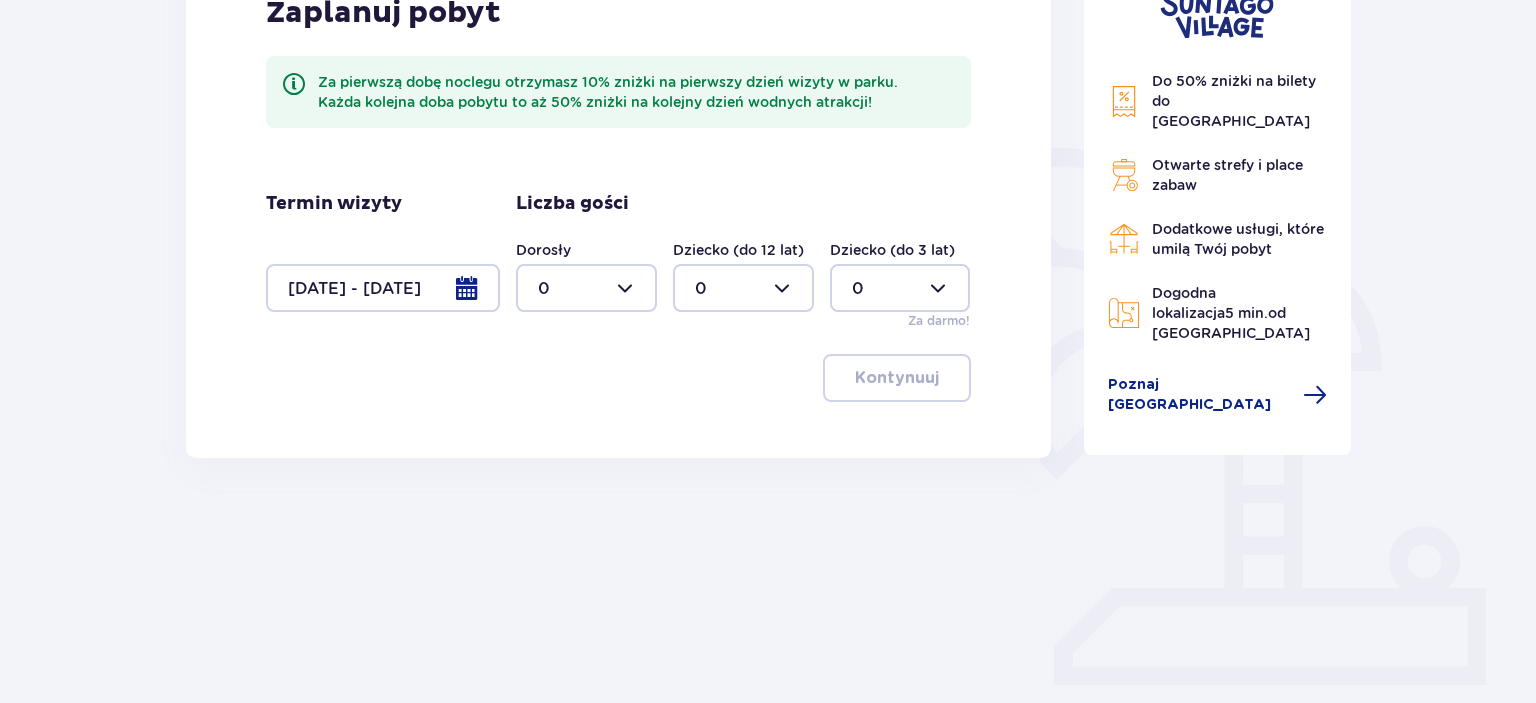 scroll, scrollTop: 408, scrollLeft: 0, axis: vertical 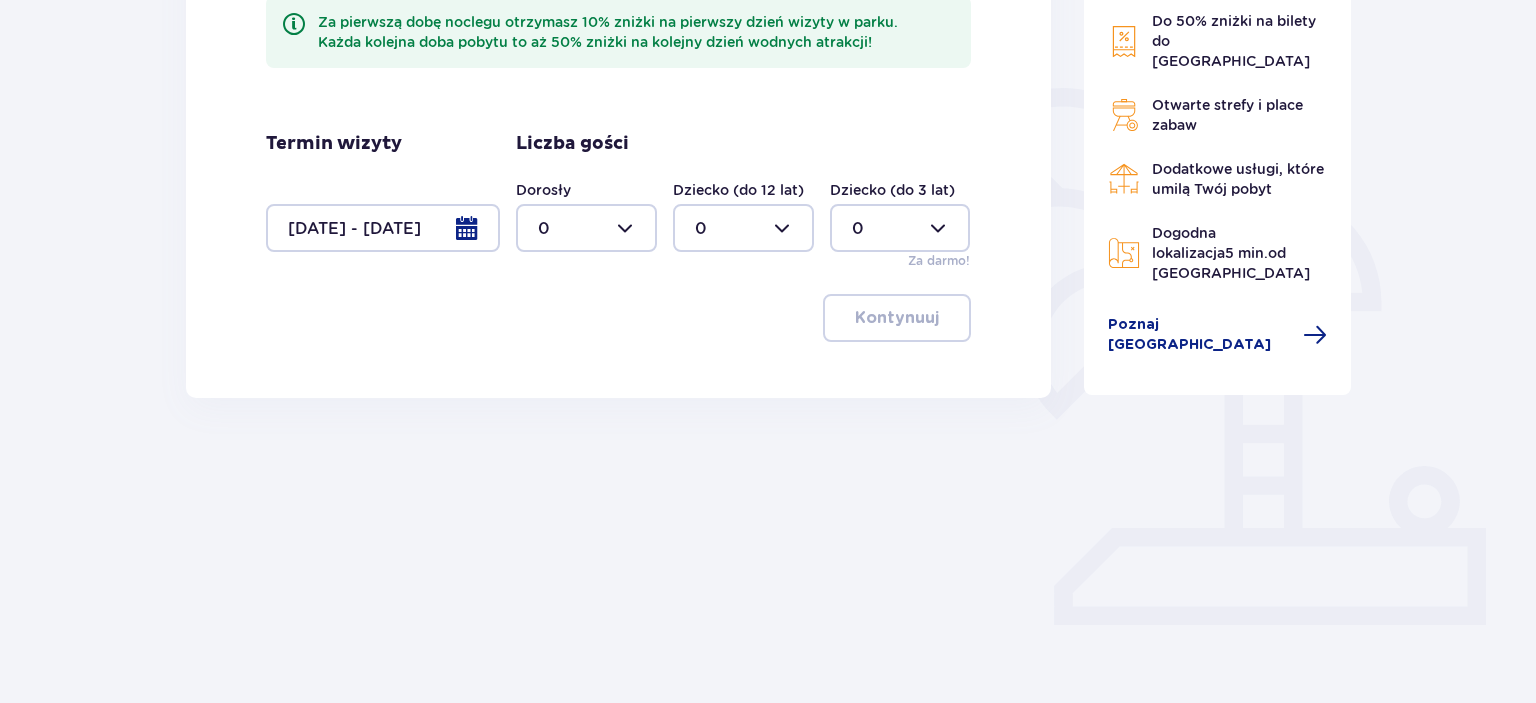 click at bounding box center [586, 228] 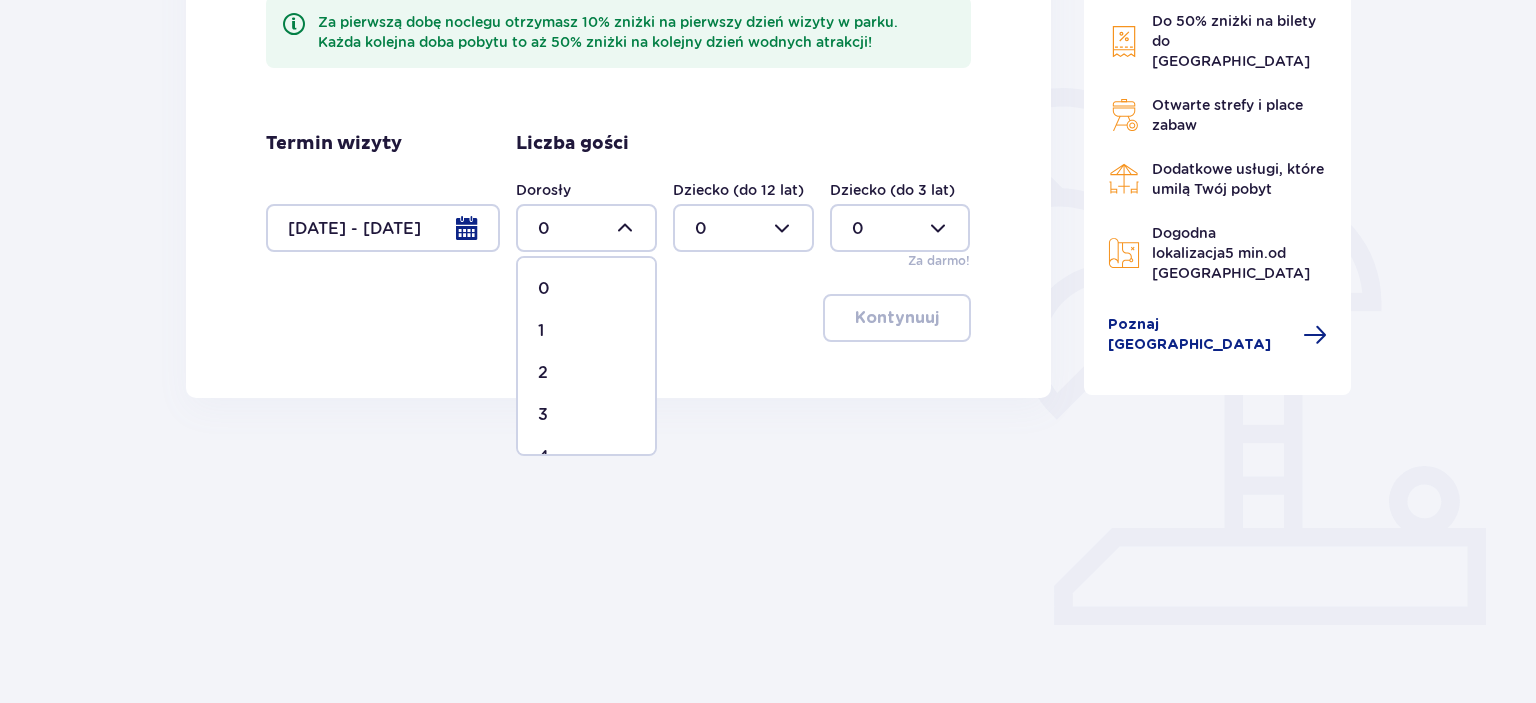 click on "1" at bounding box center [586, 331] 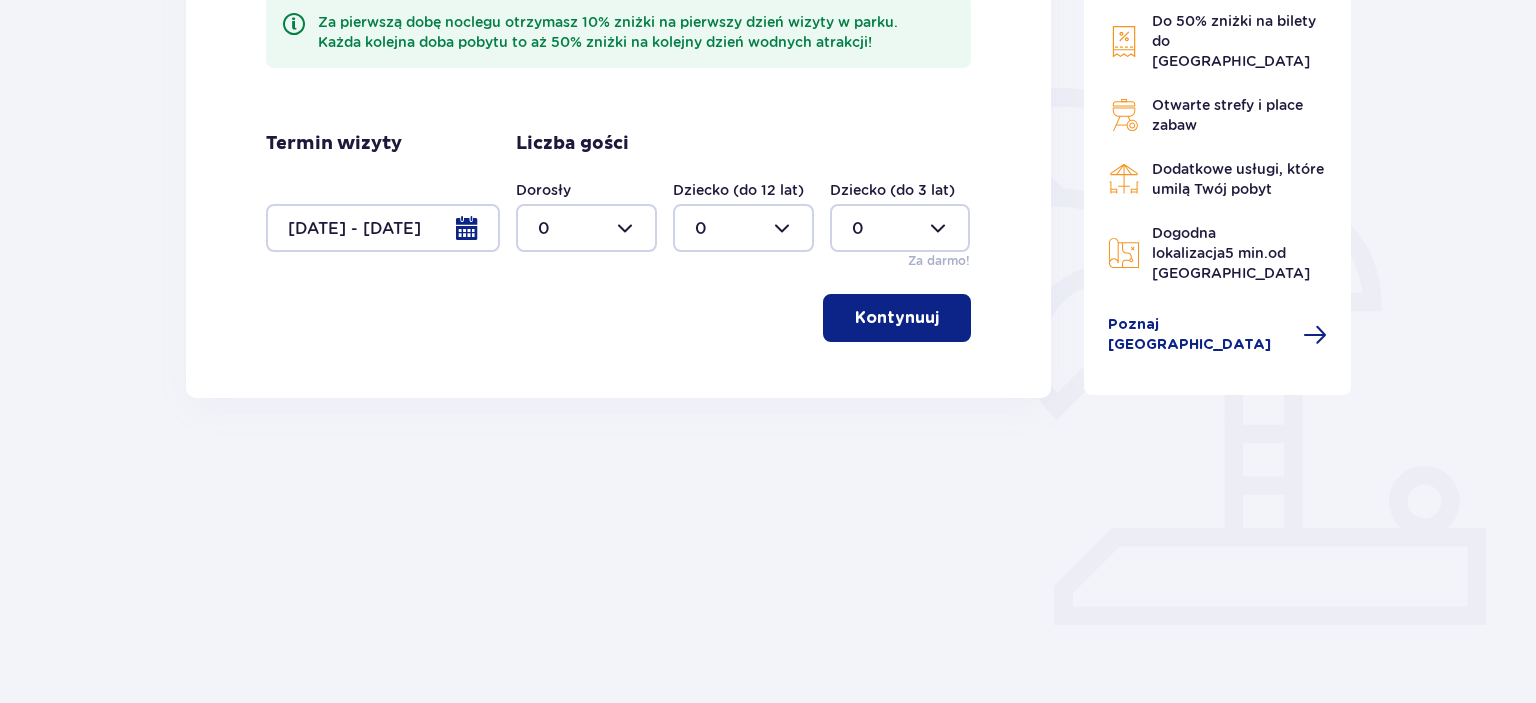 type on "1" 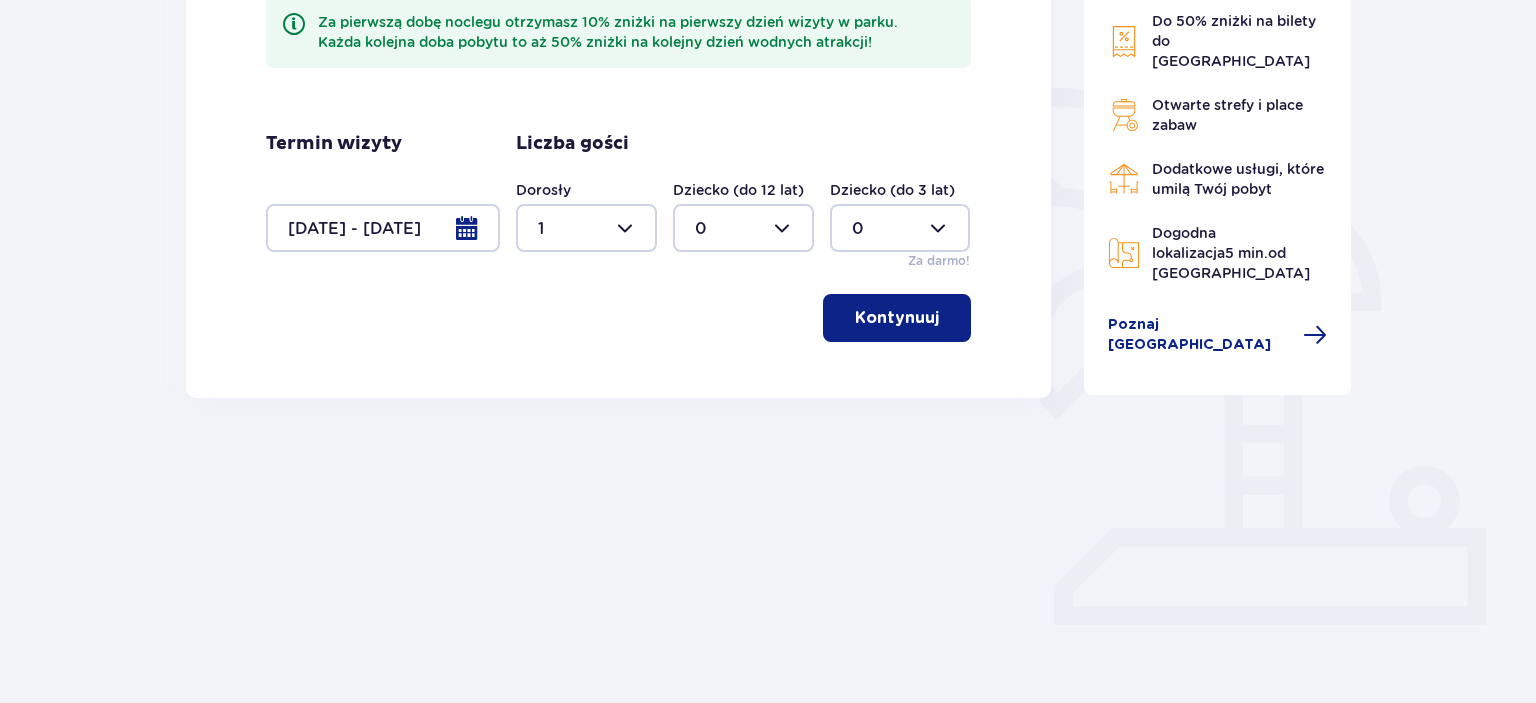 click at bounding box center [743, 228] 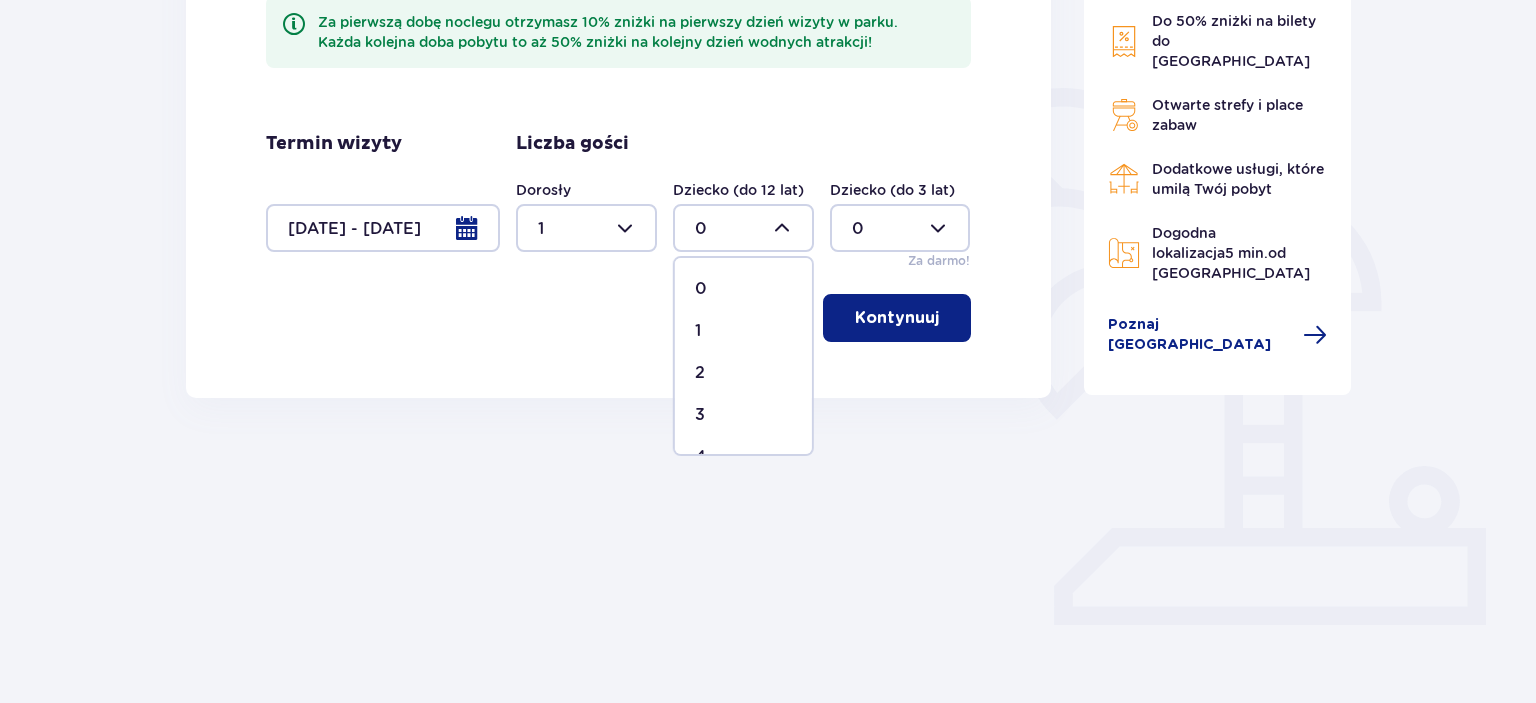 click on "1" at bounding box center [743, 331] 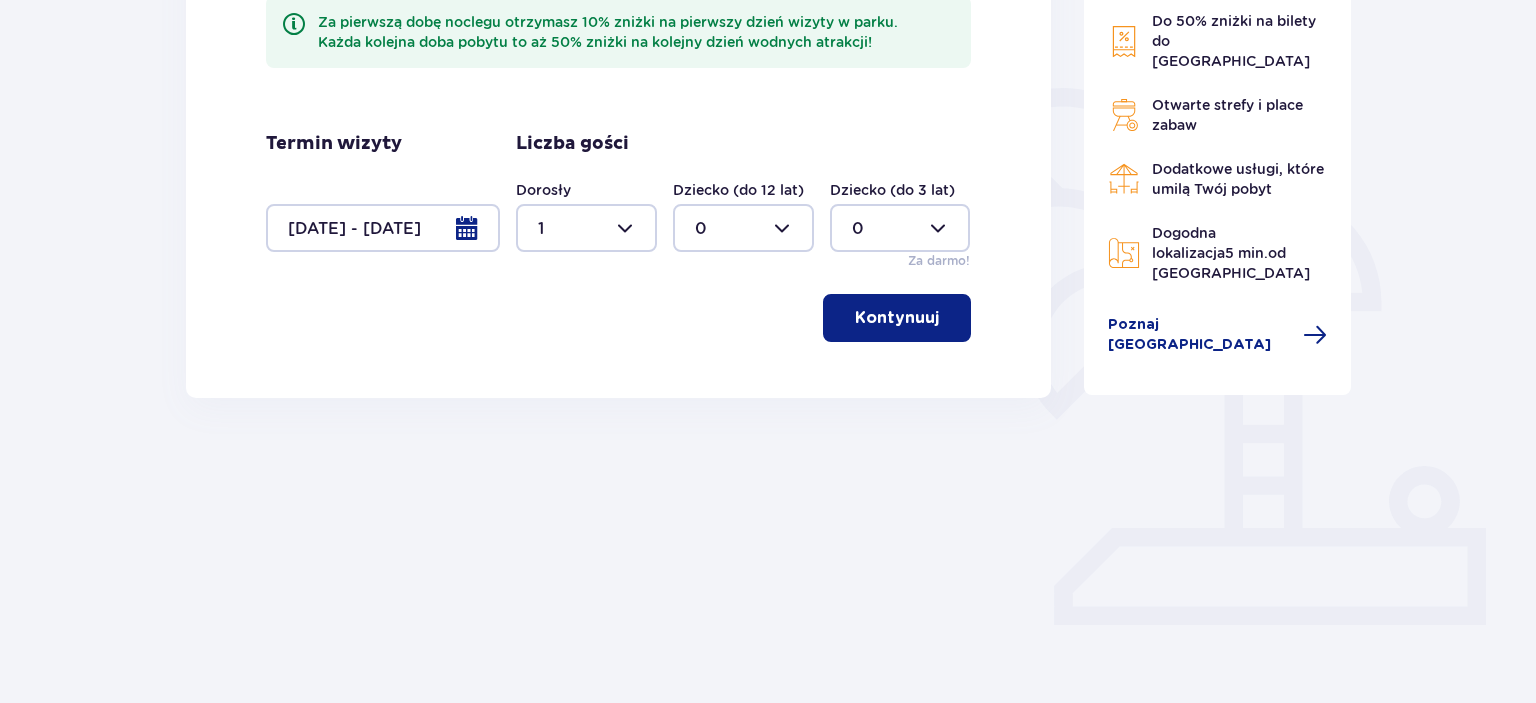 type on "1" 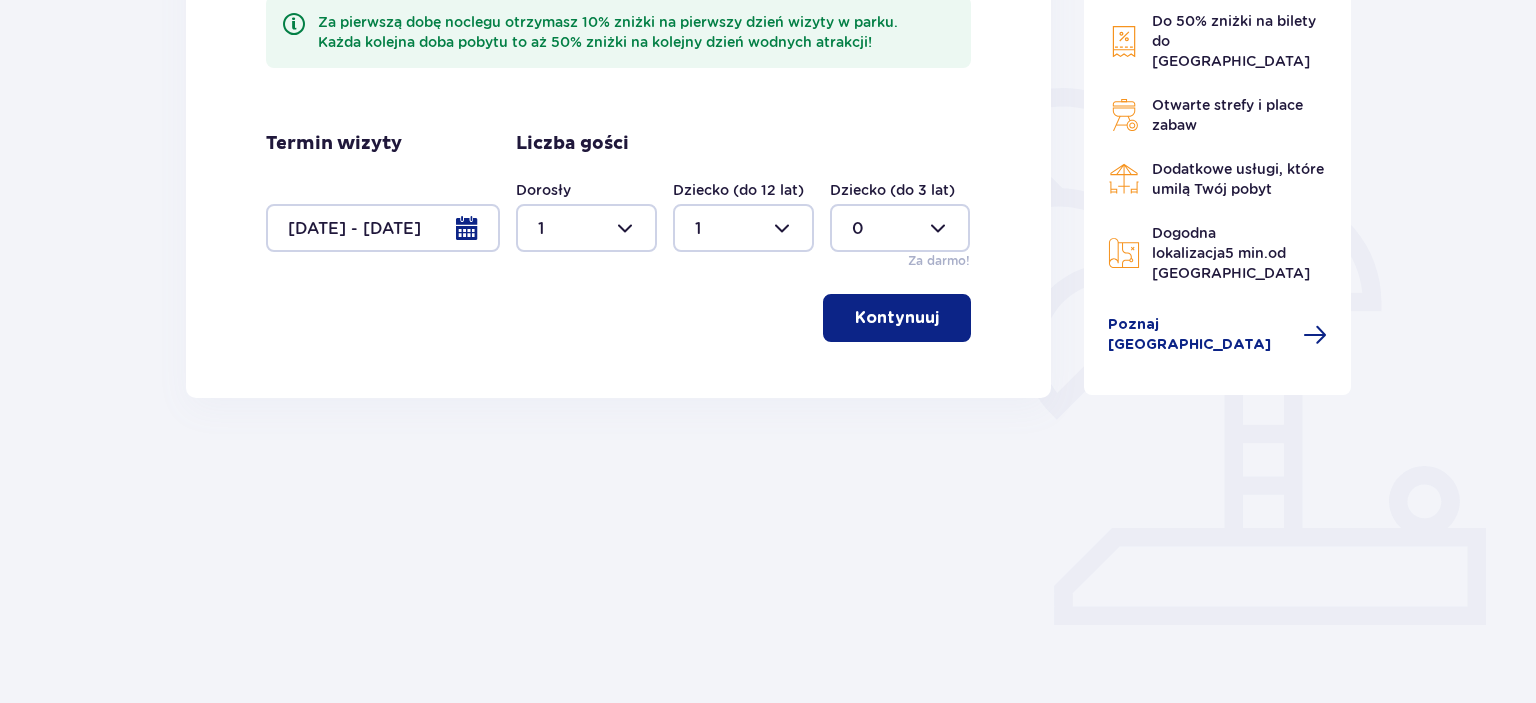 click on "Kontynuuj" at bounding box center [897, 318] 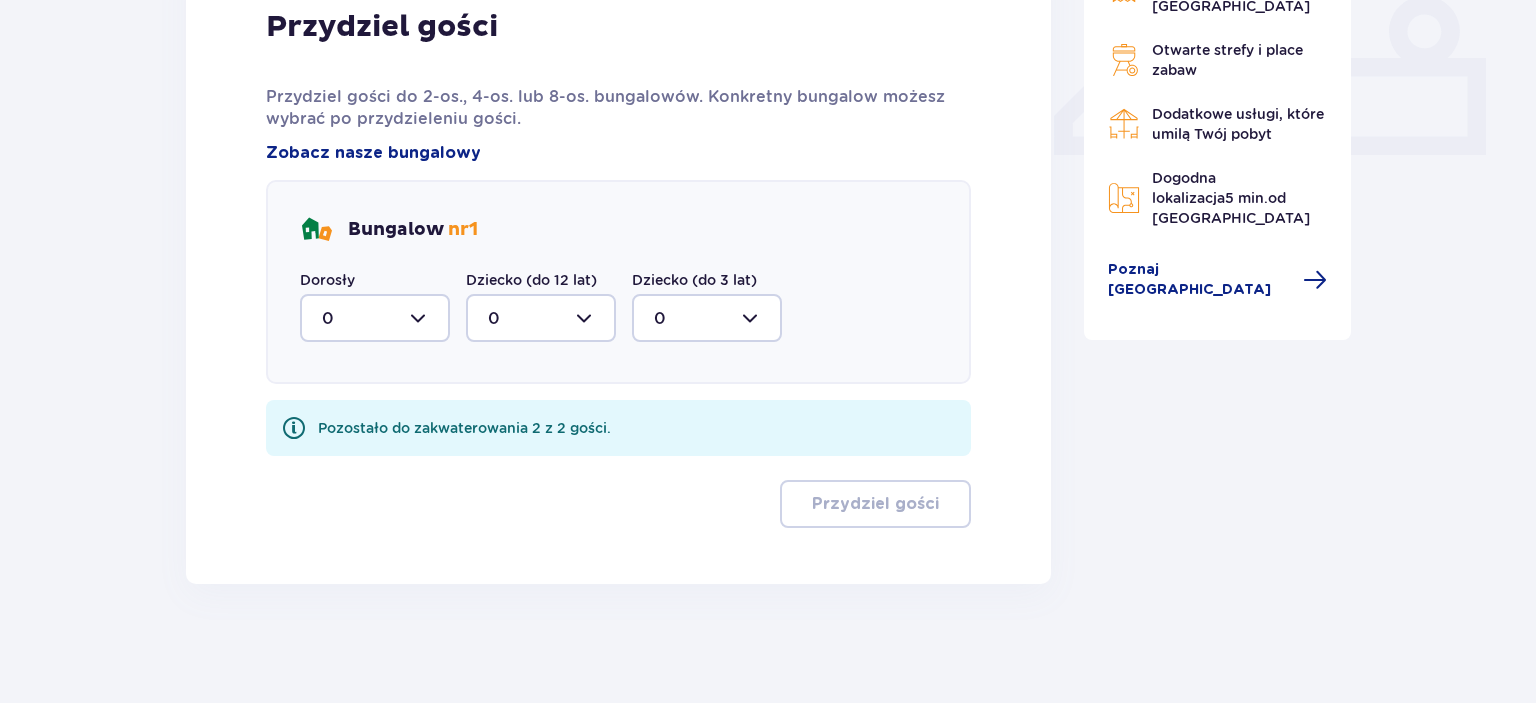 scroll, scrollTop: 772, scrollLeft: 0, axis: vertical 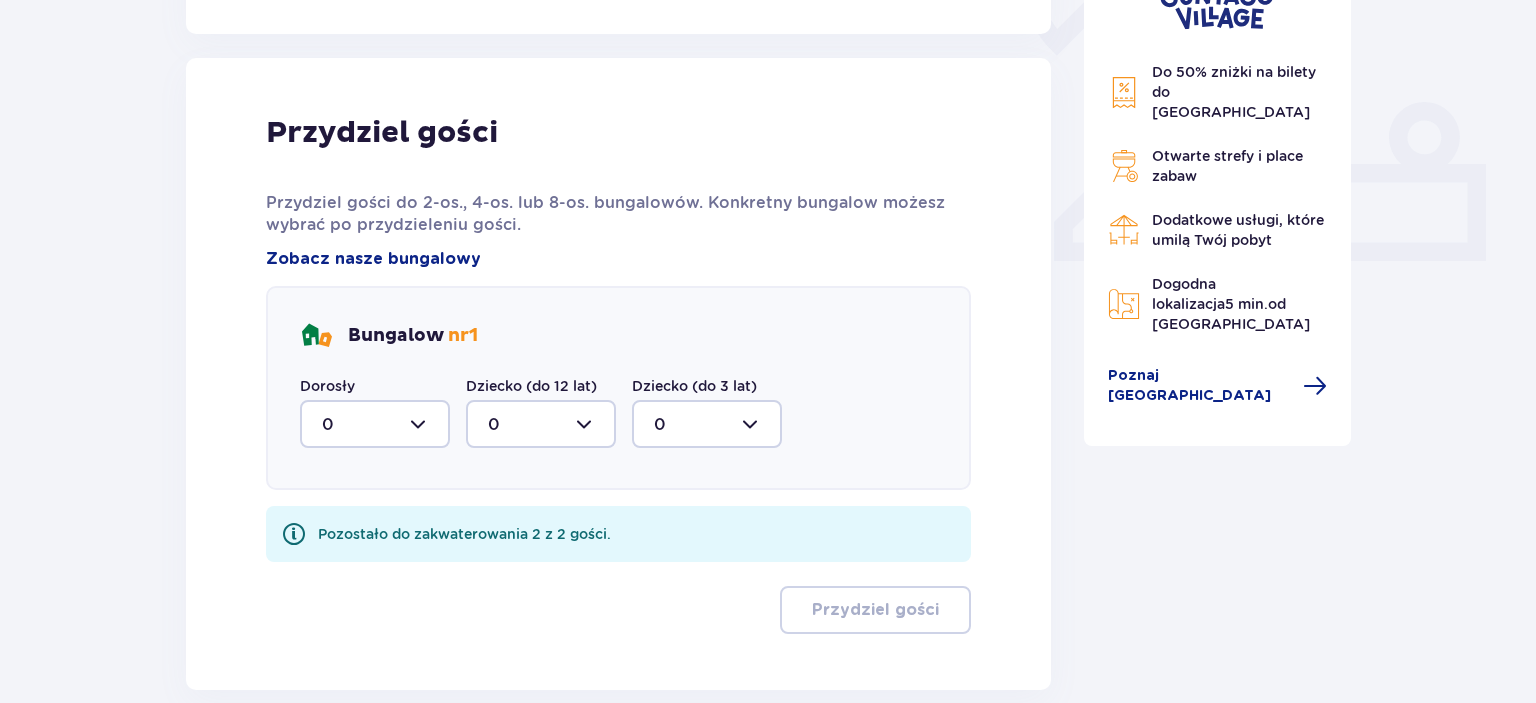 click at bounding box center (375, 424) 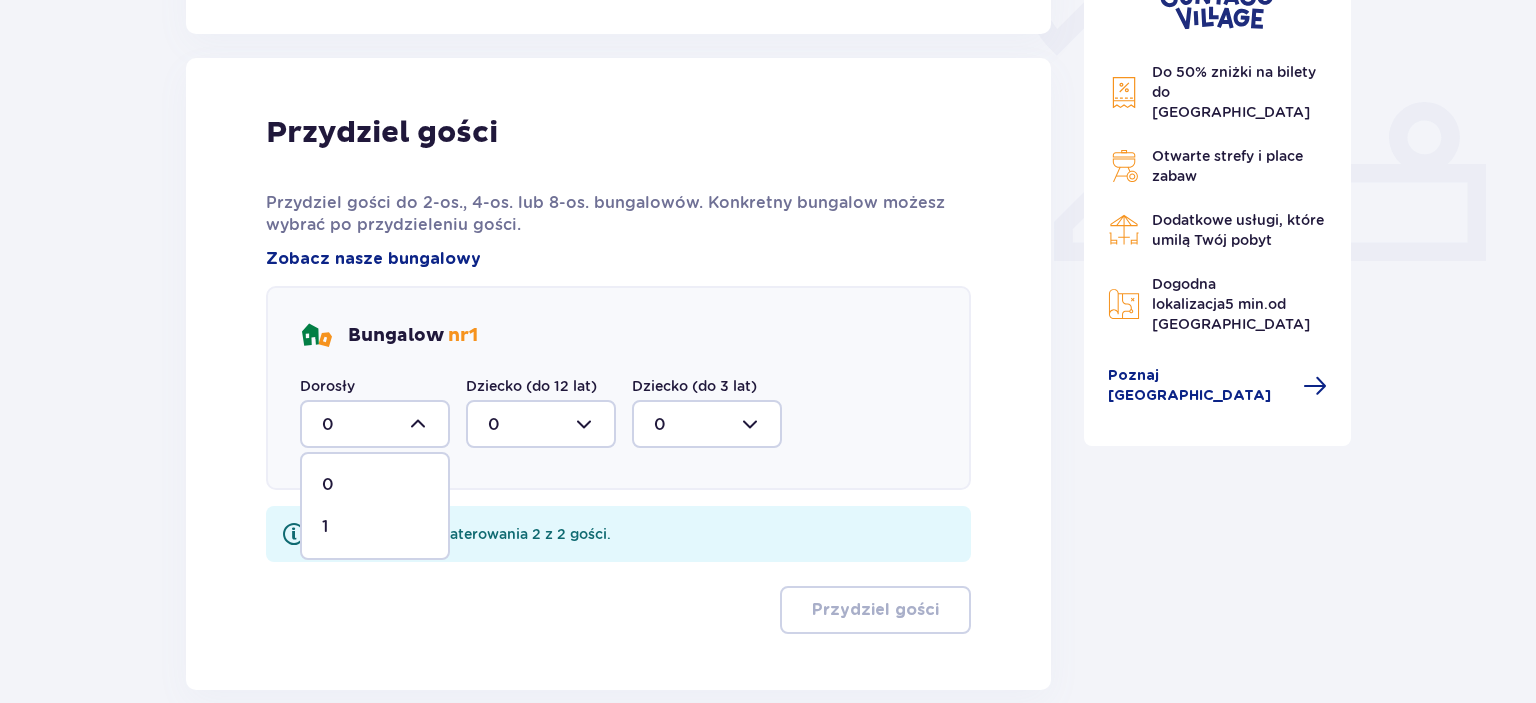click on "1" at bounding box center (375, 527) 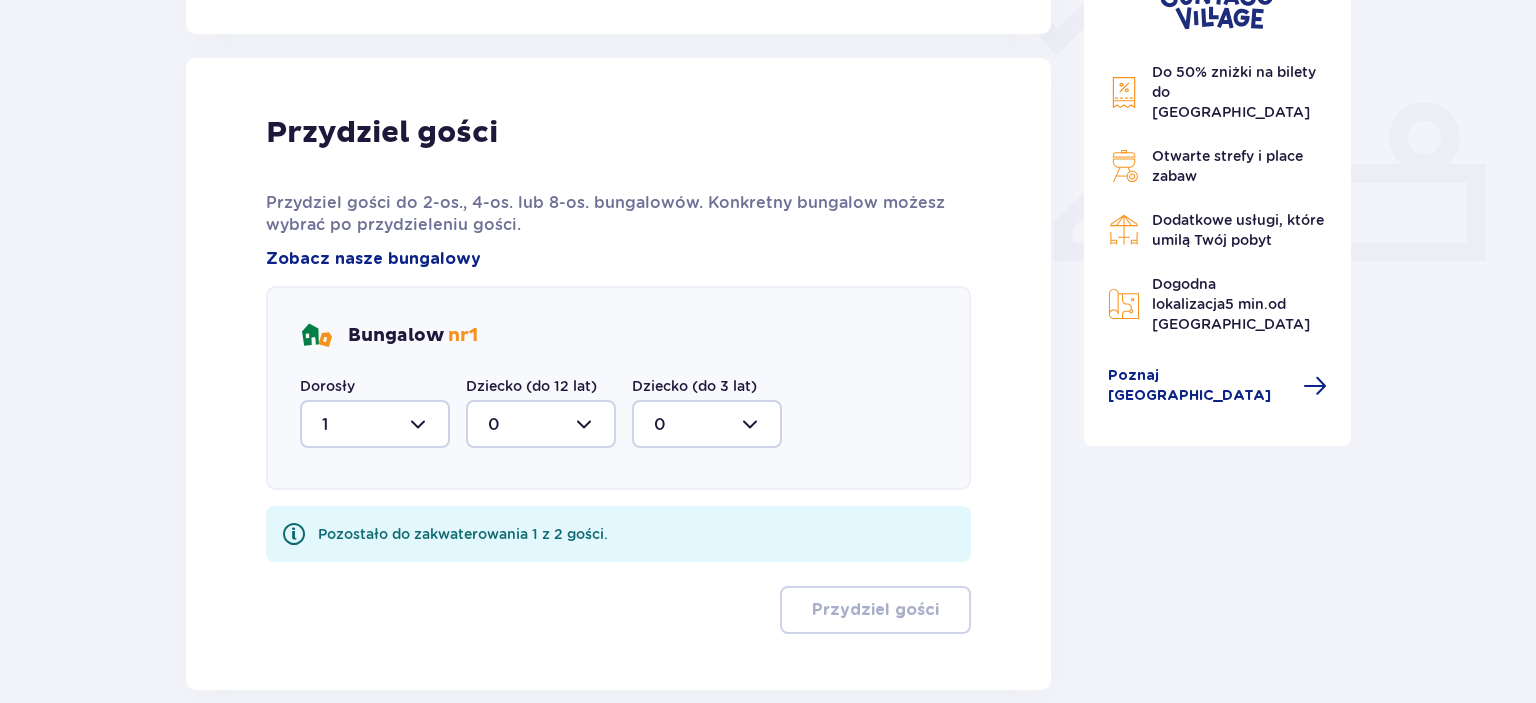 click at bounding box center [541, 424] 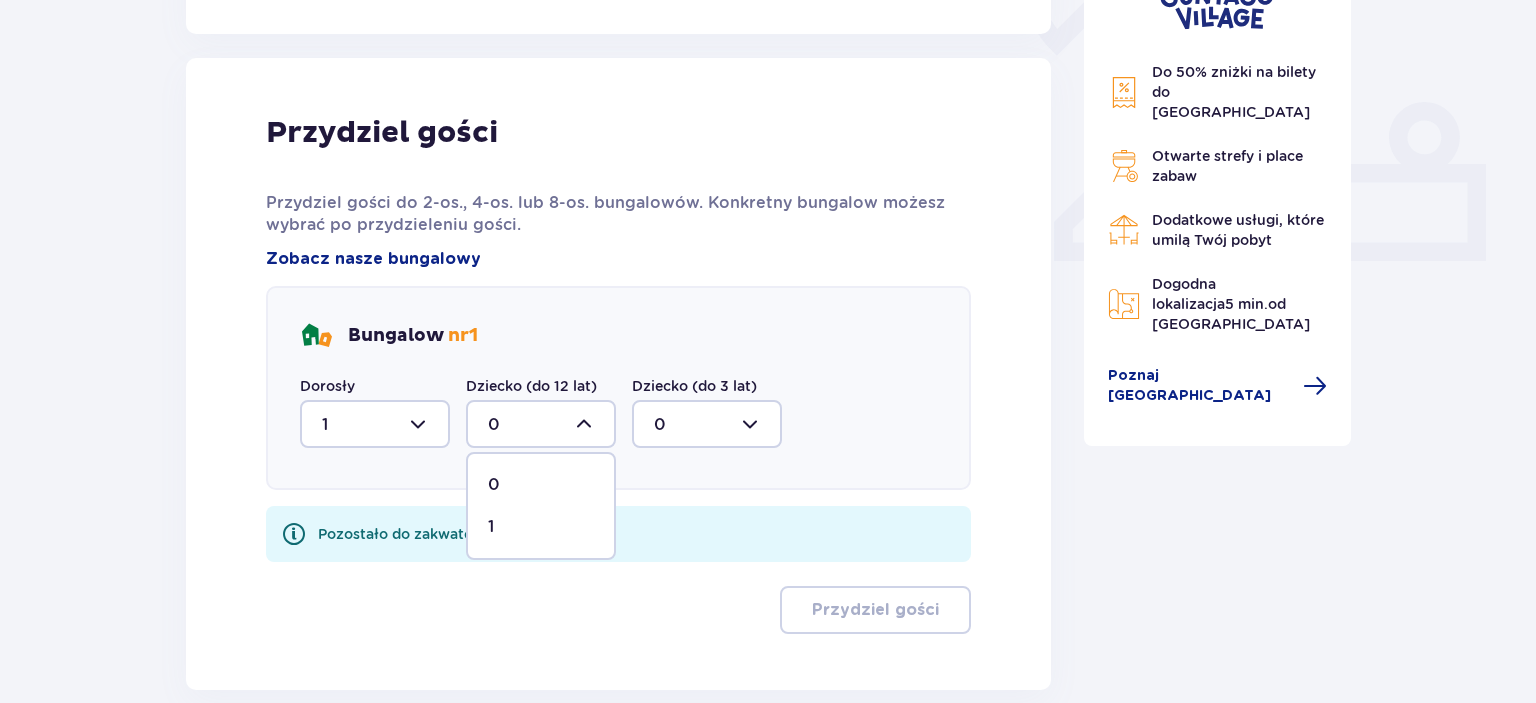 click on "1" at bounding box center [541, 527] 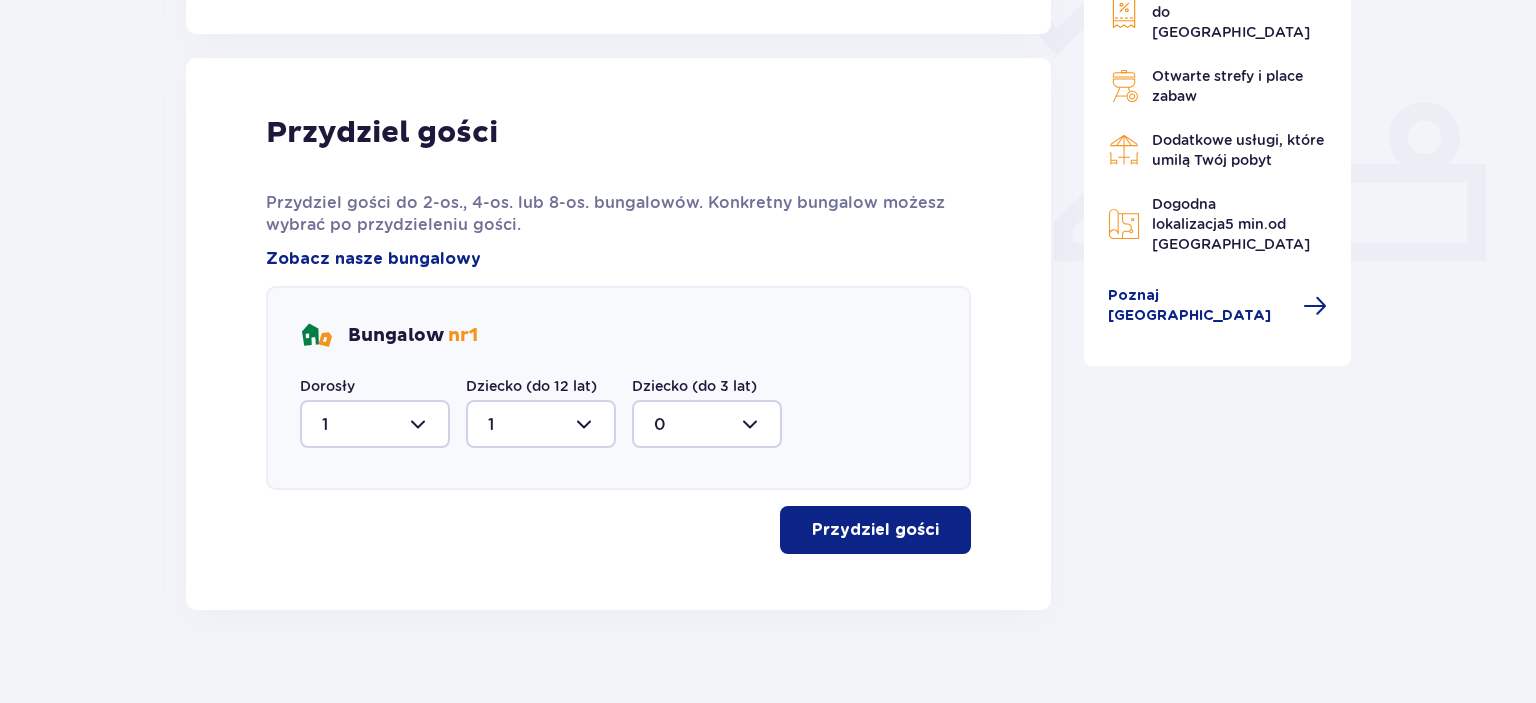 click on "Przydziel gości" at bounding box center (875, 530) 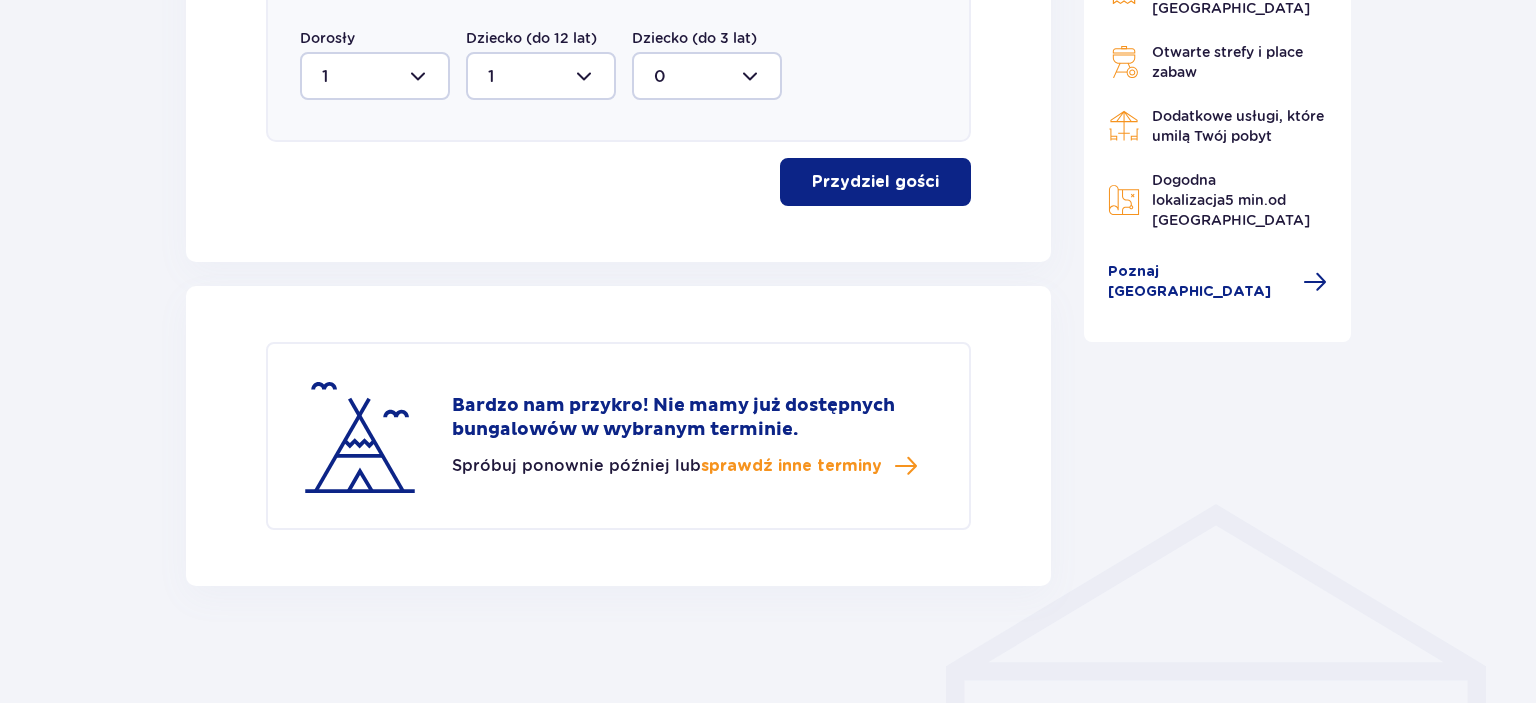 scroll, scrollTop: 1121, scrollLeft: 0, axis: vertical 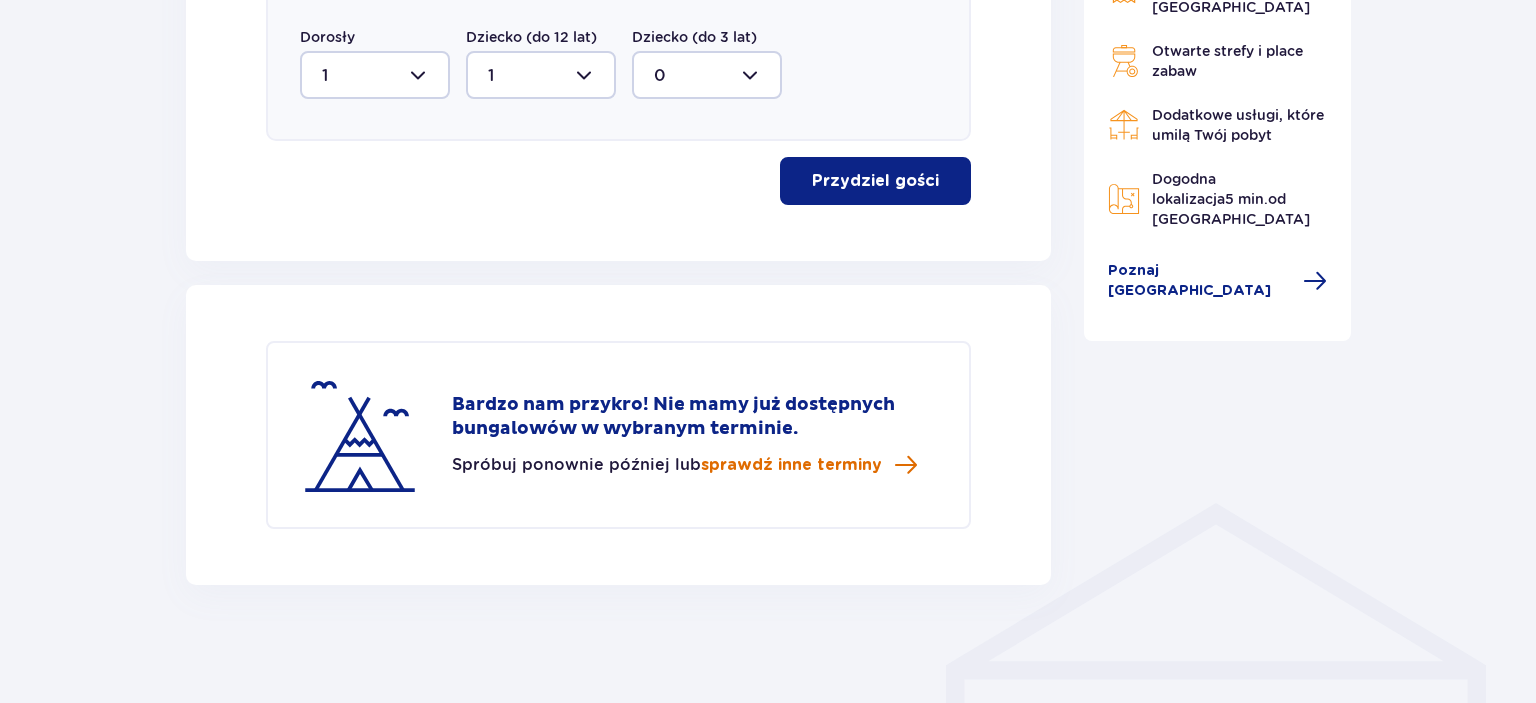click on "sprawdź inne terminy" at bounding box center (791, 465) 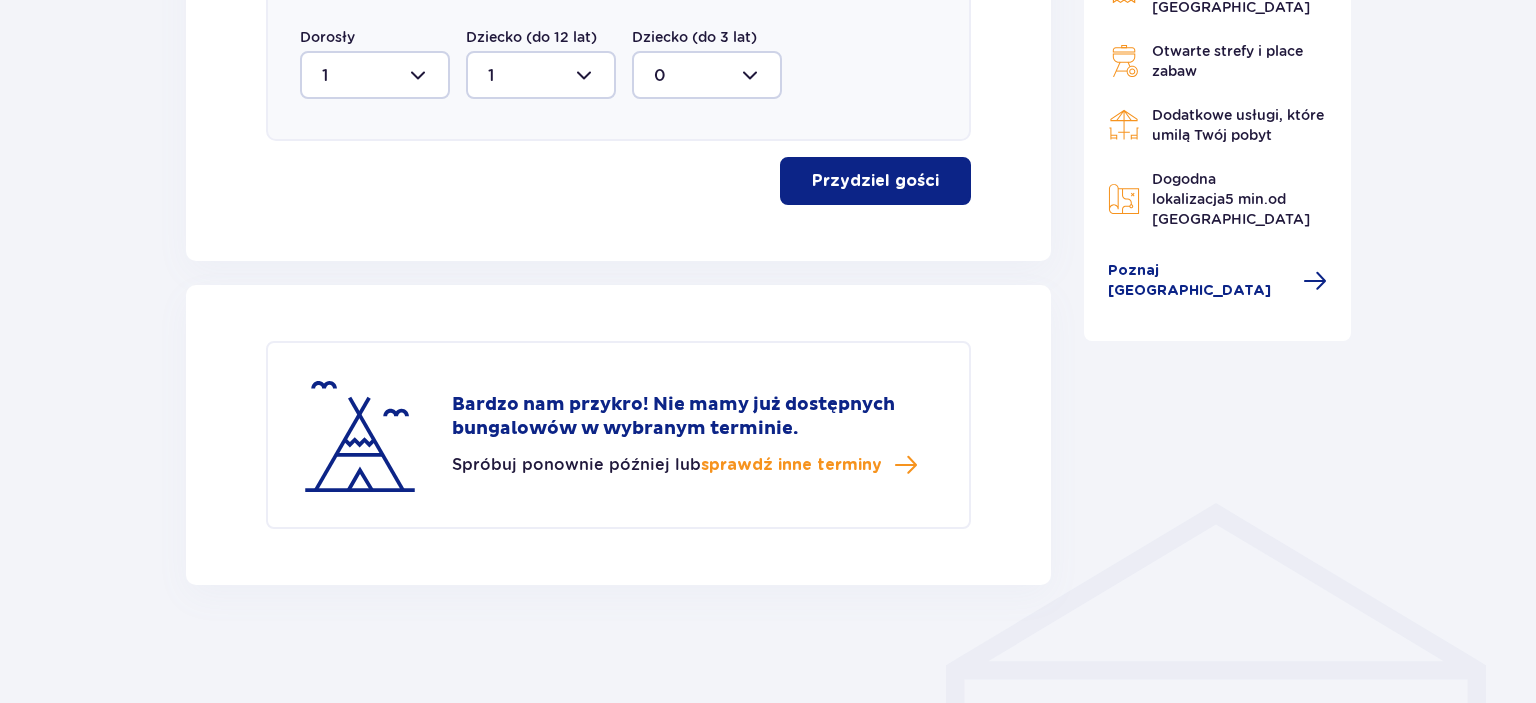 scroll, scrollTop: 488, scrollLeft: 0, axis: vertical 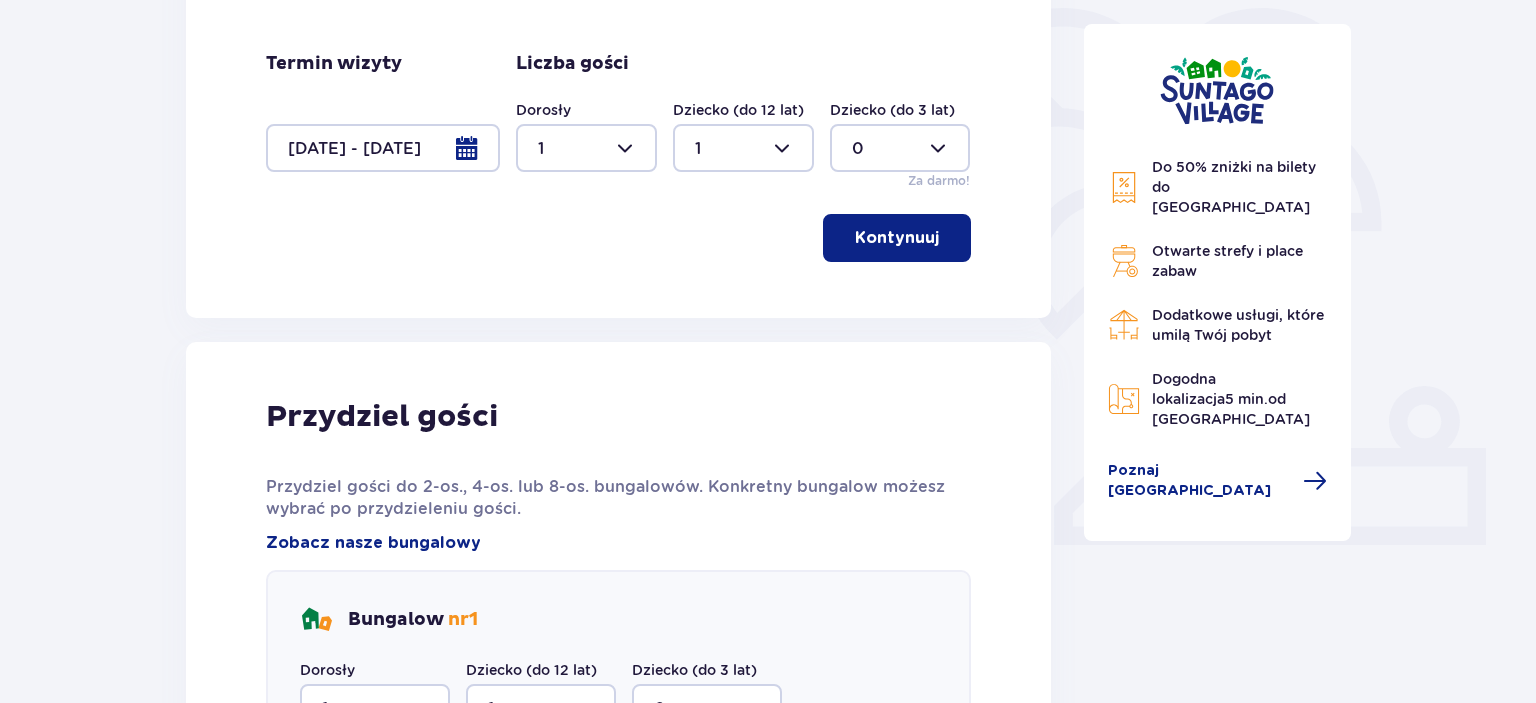 click at bounding box center (383, 148) 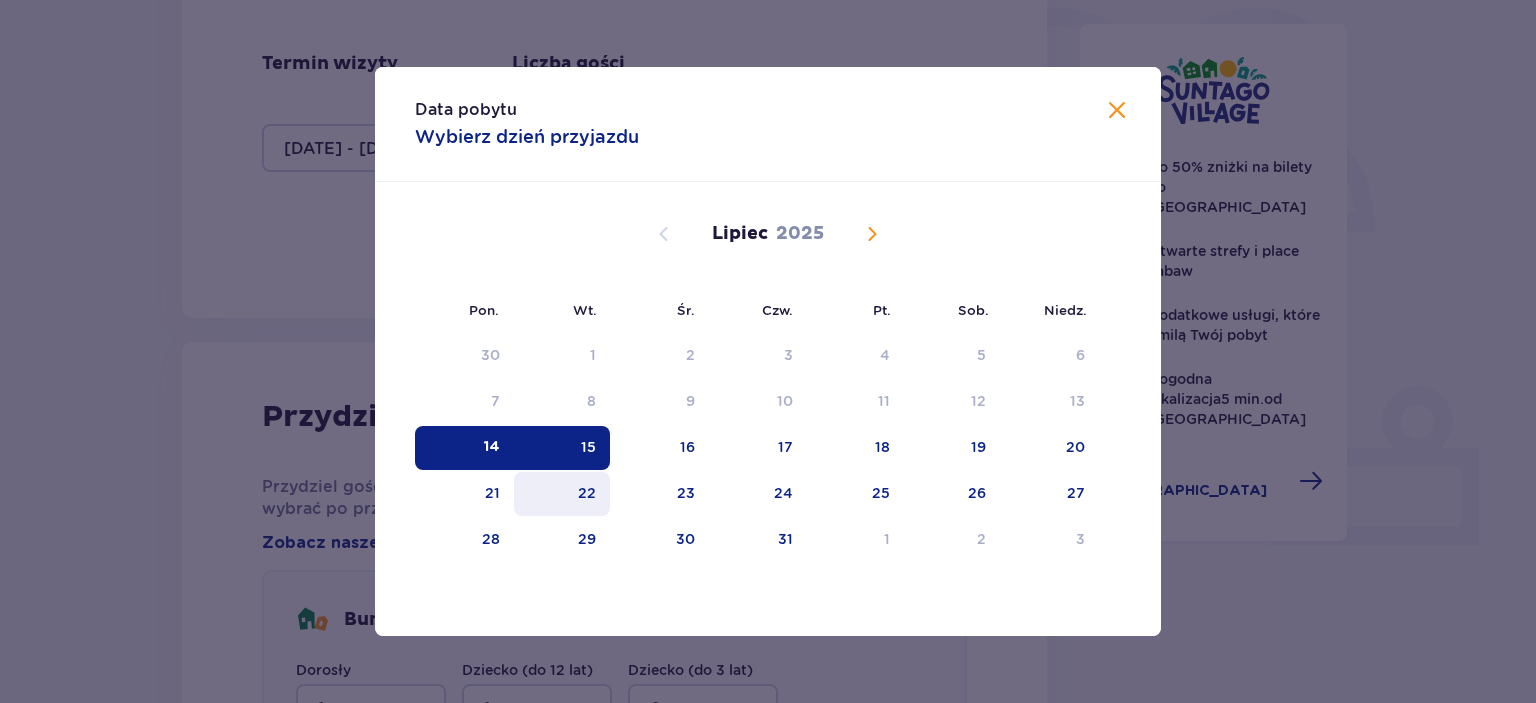 click on "22" at bounding box center (562, 494) 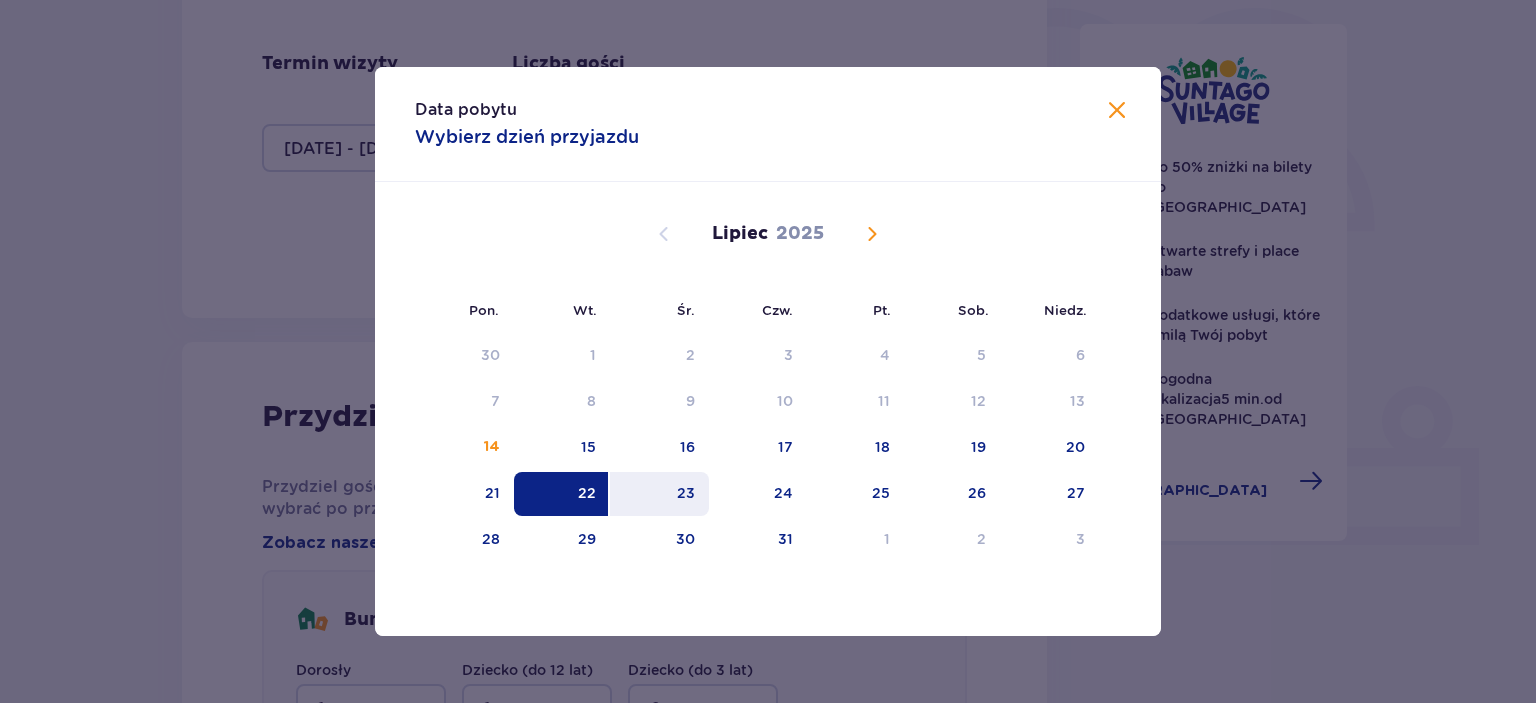 click on "23" at bounding box center (659, 494) 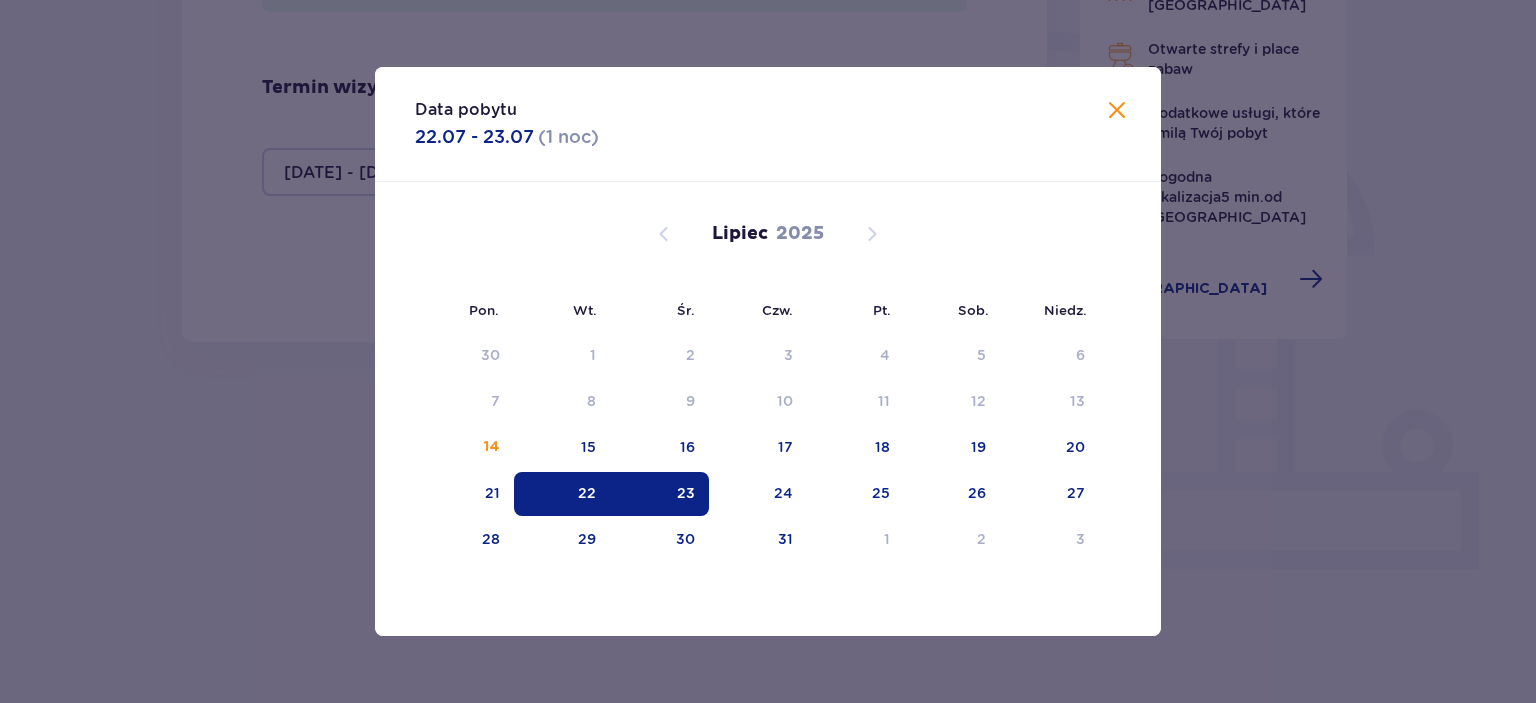 type on "22.07.25 - 23.07.25" 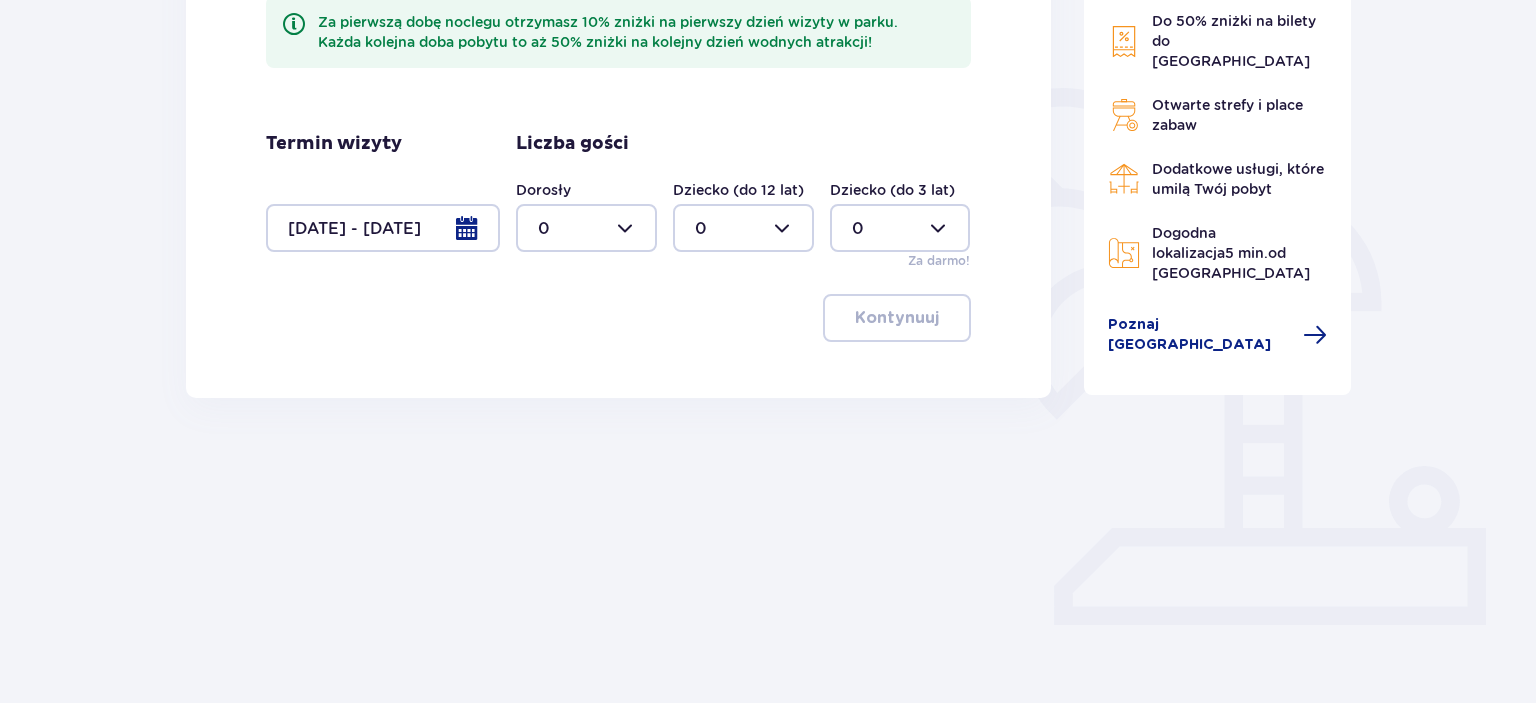 click at bounding box center [586, 228] 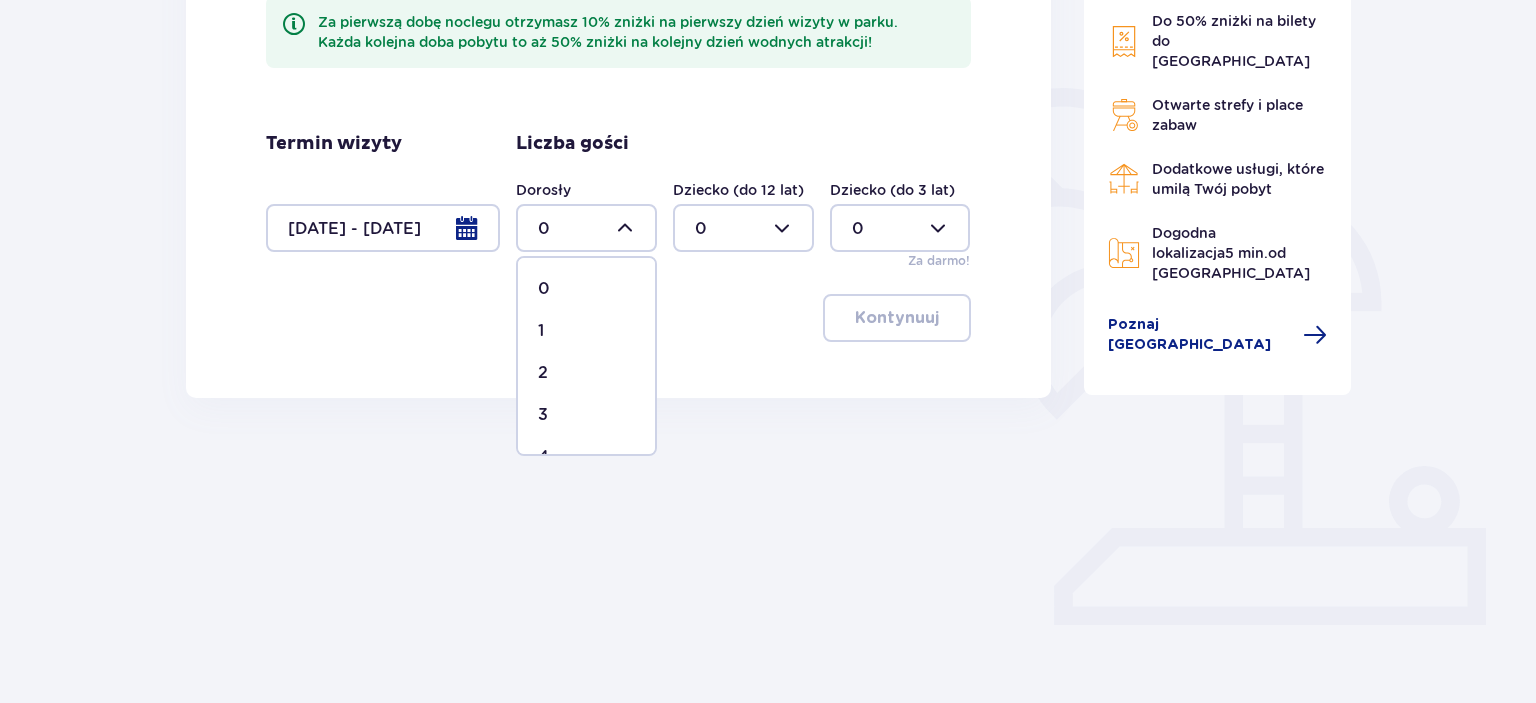 click on "1" at bounding box center [586, 331] 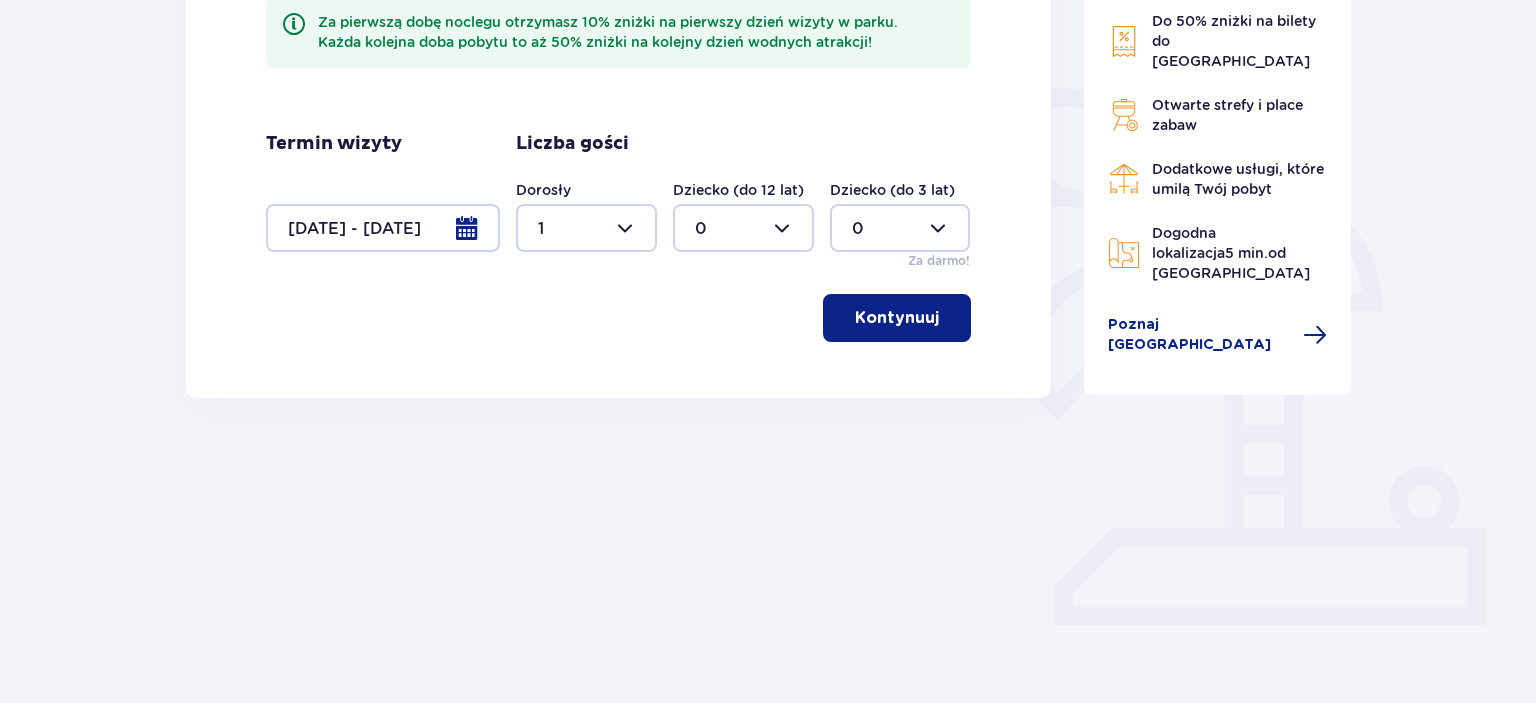 click at bounding box center (743, 228) 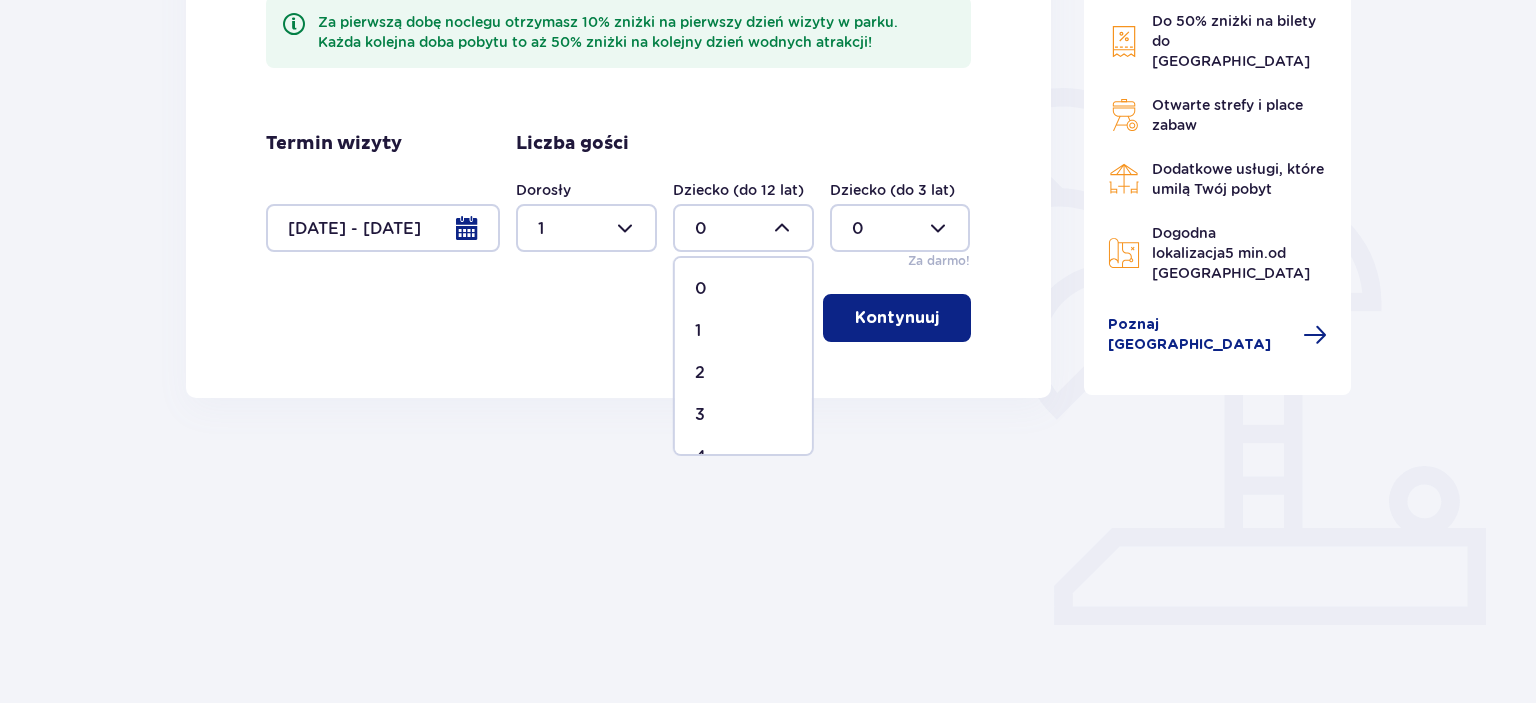 click on "1" at bounding box center [743, 331] 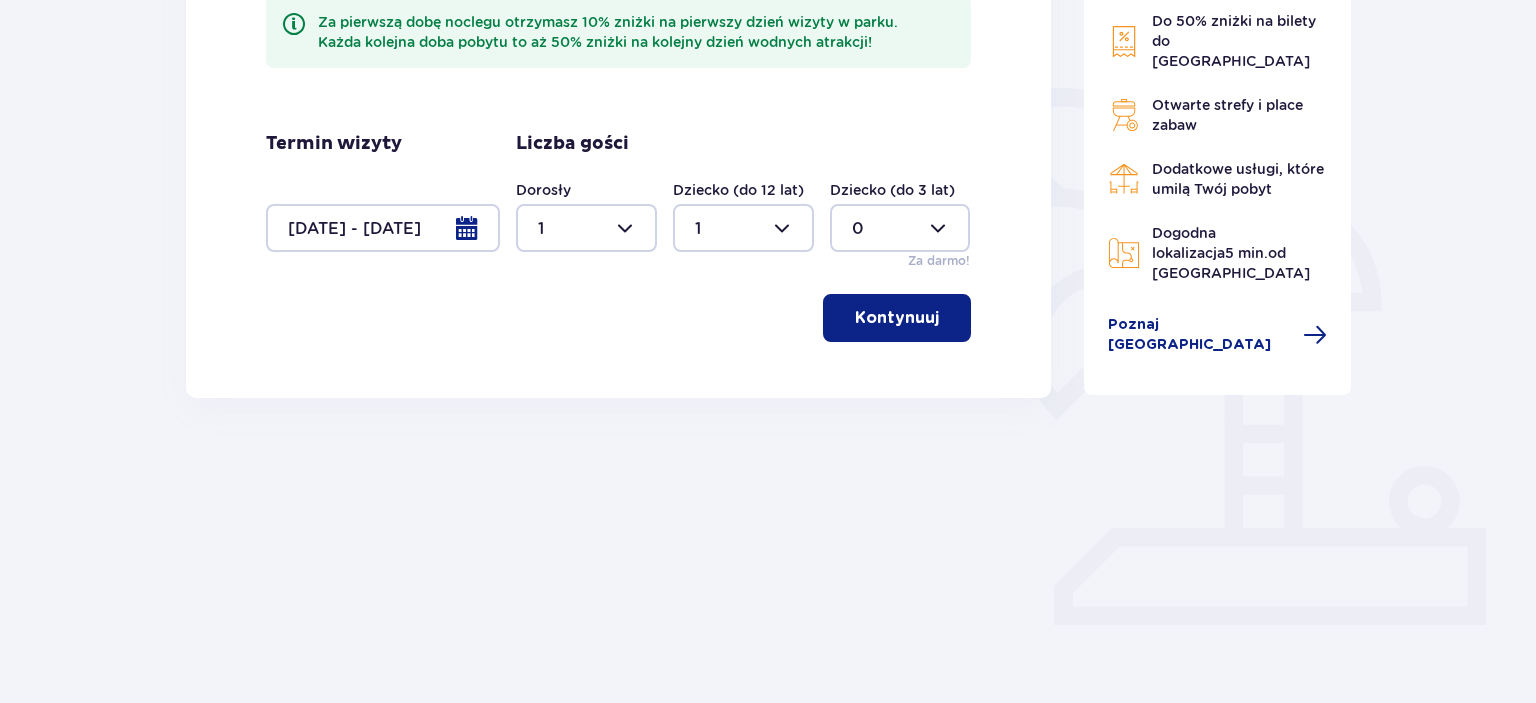click on "Zaplanuj pobyt Za pierwszą dobę noclegu otrzymasz 10% zniżki na pierwszy dzień wizyty w parku. Każda kolejna doba pobytu to aż 50% zniżki na kolejny dzień wodnych atrakcji! Termin wizyty 22.07.25 - 23.07.25 Liczba gości Dorosły   1 Dziecko (do 12 lat)   1 Dziecko (do 3 lat)   0 Za darmo! Kontynuuj" at bounding box center (618, 138) 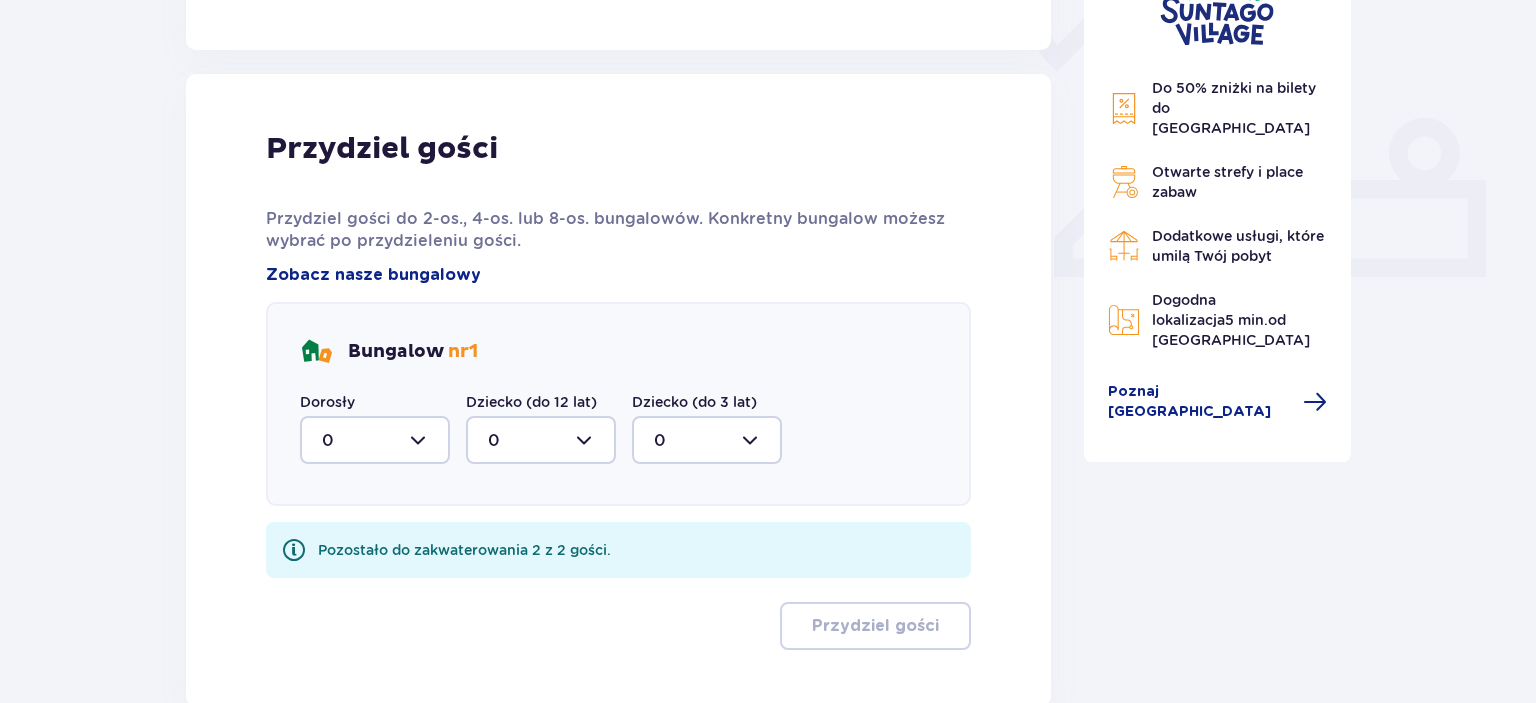 scroll, scrollTop: 806, scrollLeft: 0, axis: vertical 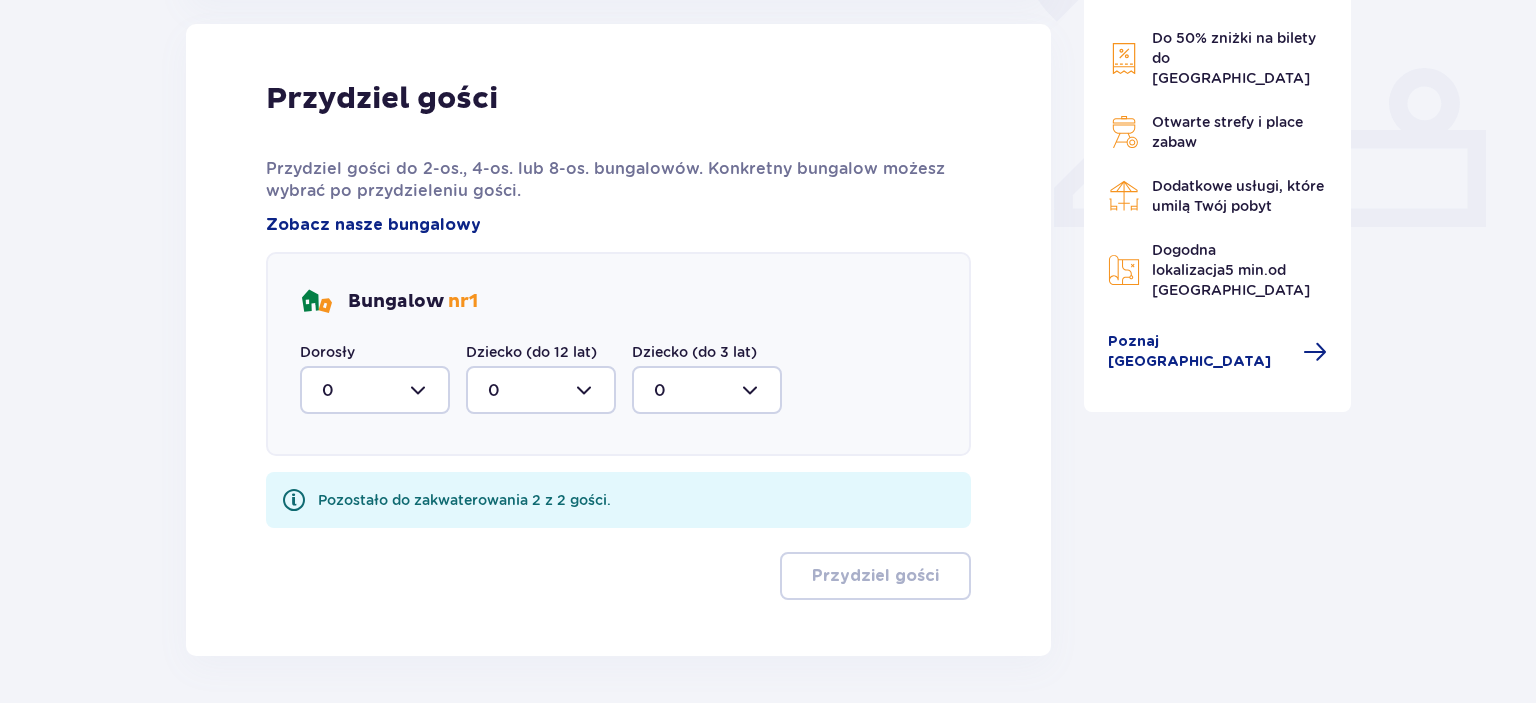 click at bounding box center (375, 390) 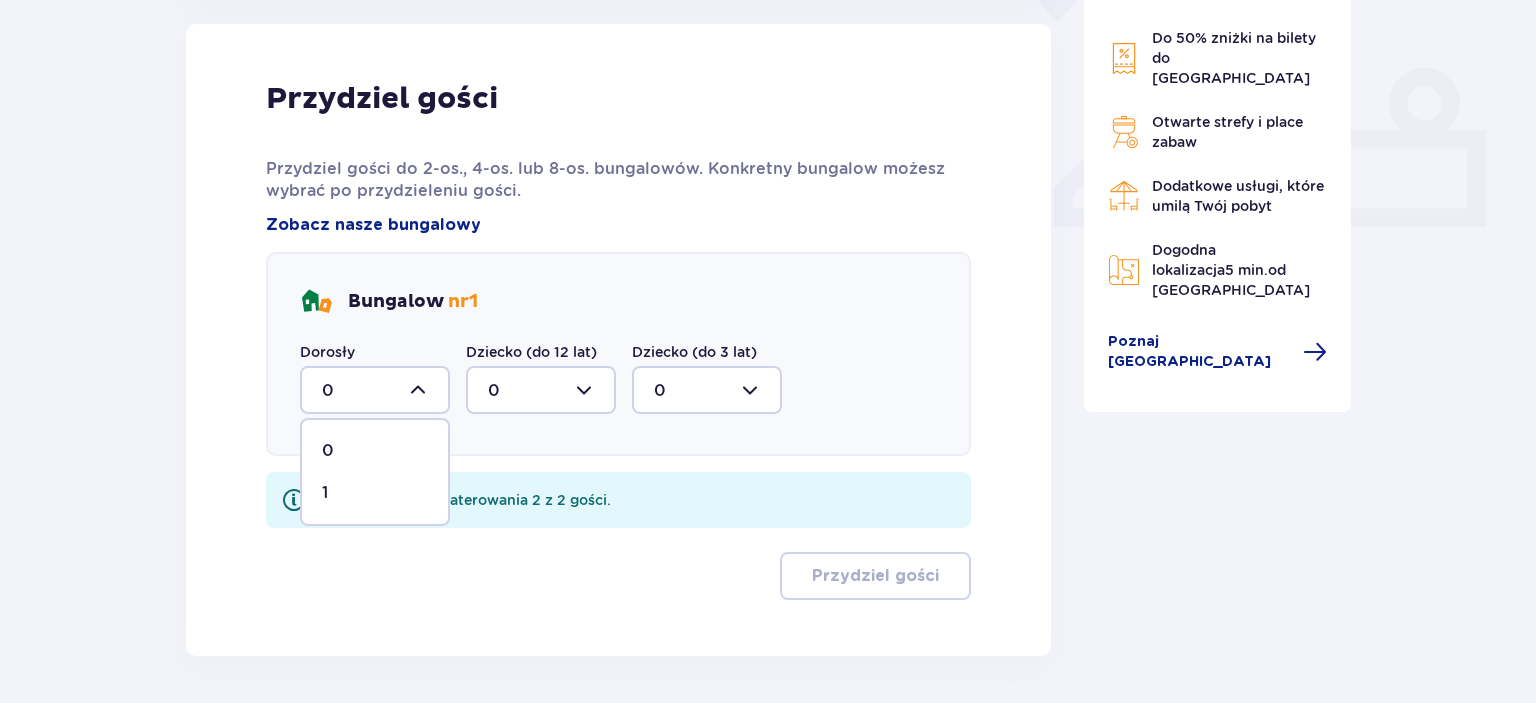 type on "1" 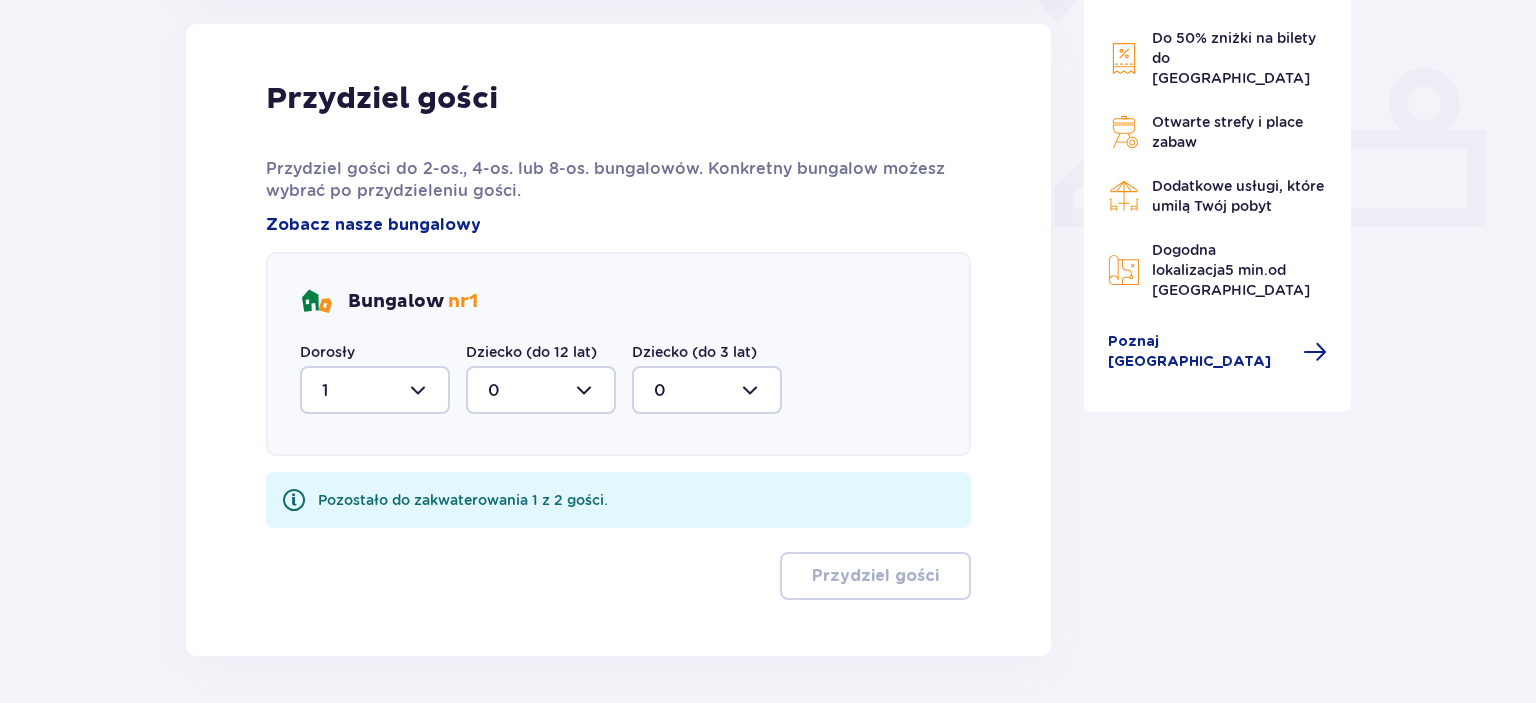 click at bounding box center (541, 390) 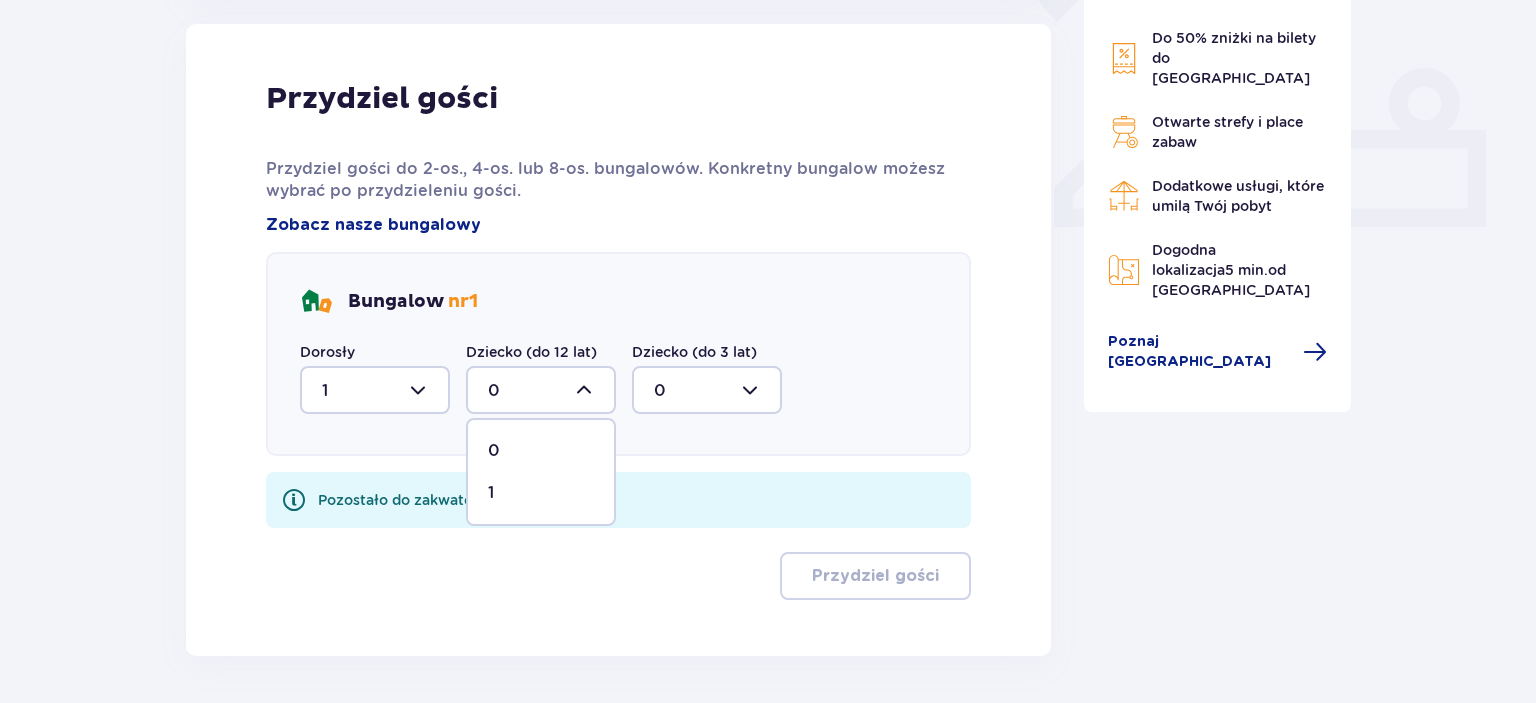 click on "1" at bounding box center [541, 493] 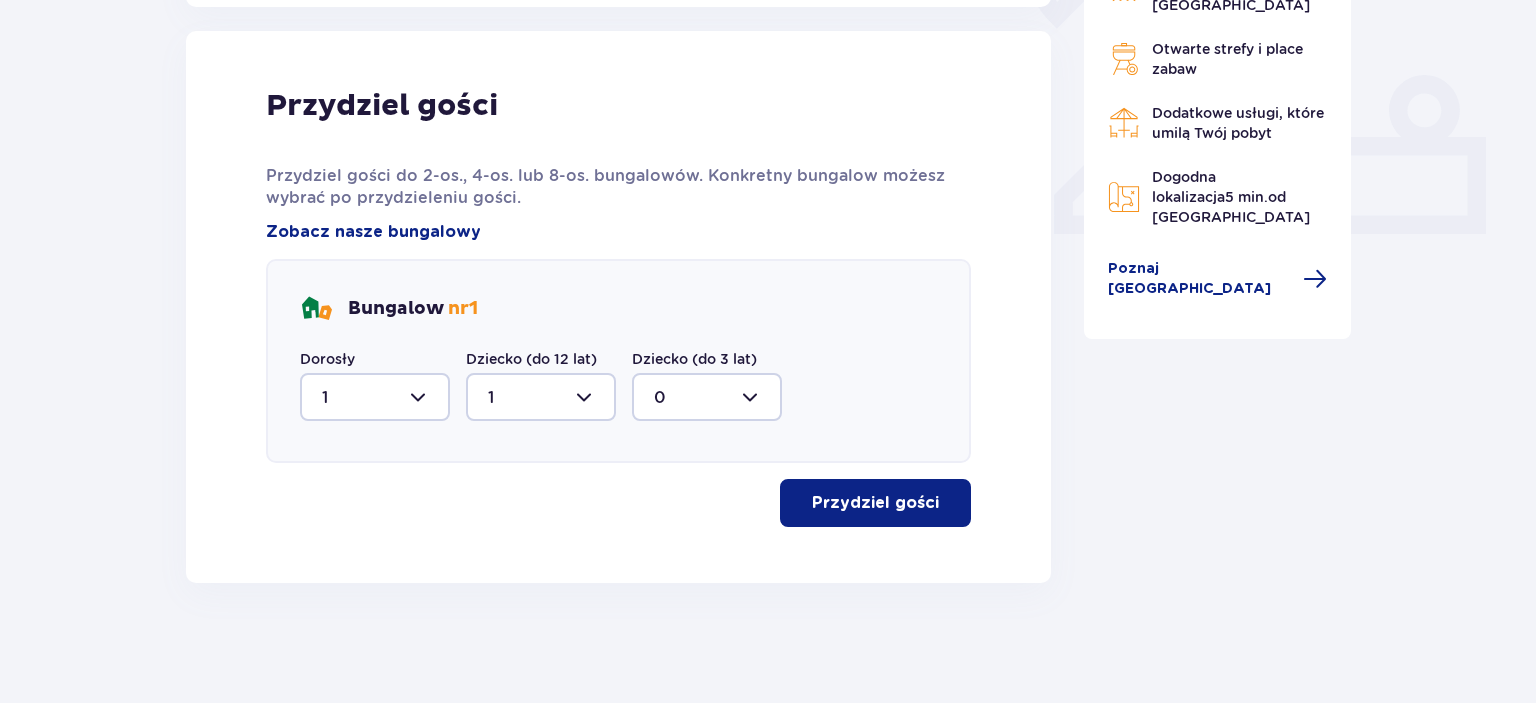 scroll, scrollTop: 798, scrollLeft: 0, axis: vertical 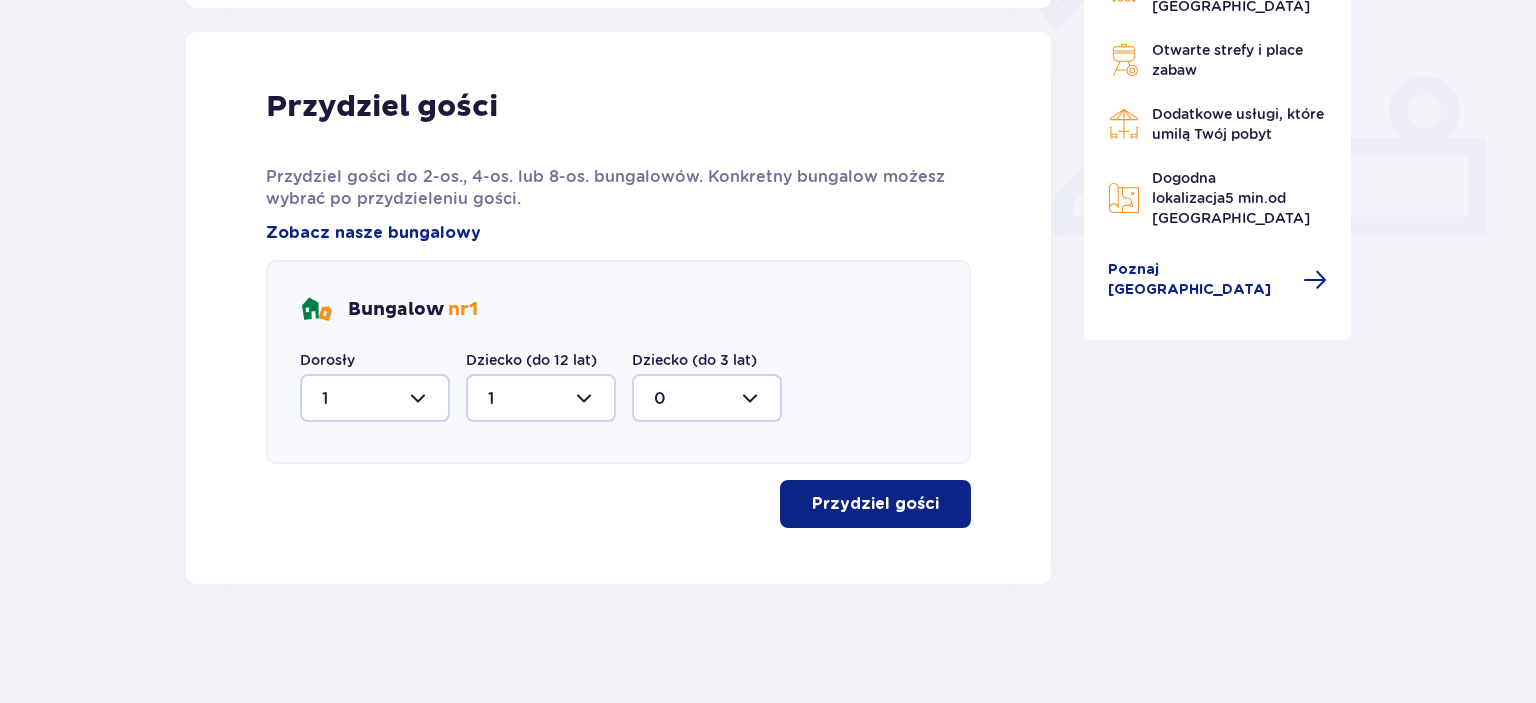 click on "Przydziel gości" at bounding box center [875, 504] 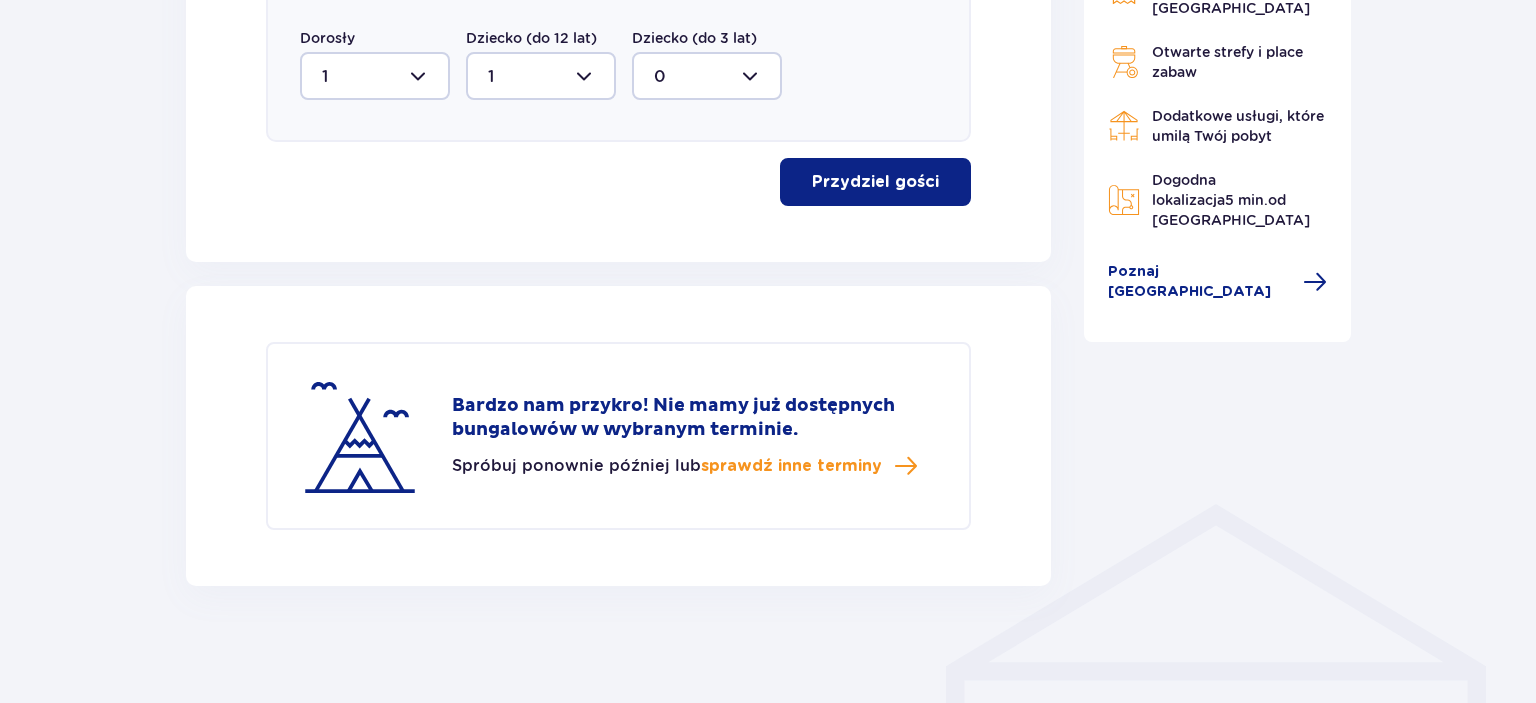 scroll, scrollTop: 1121, scrollLeft: 0, axis: vertical 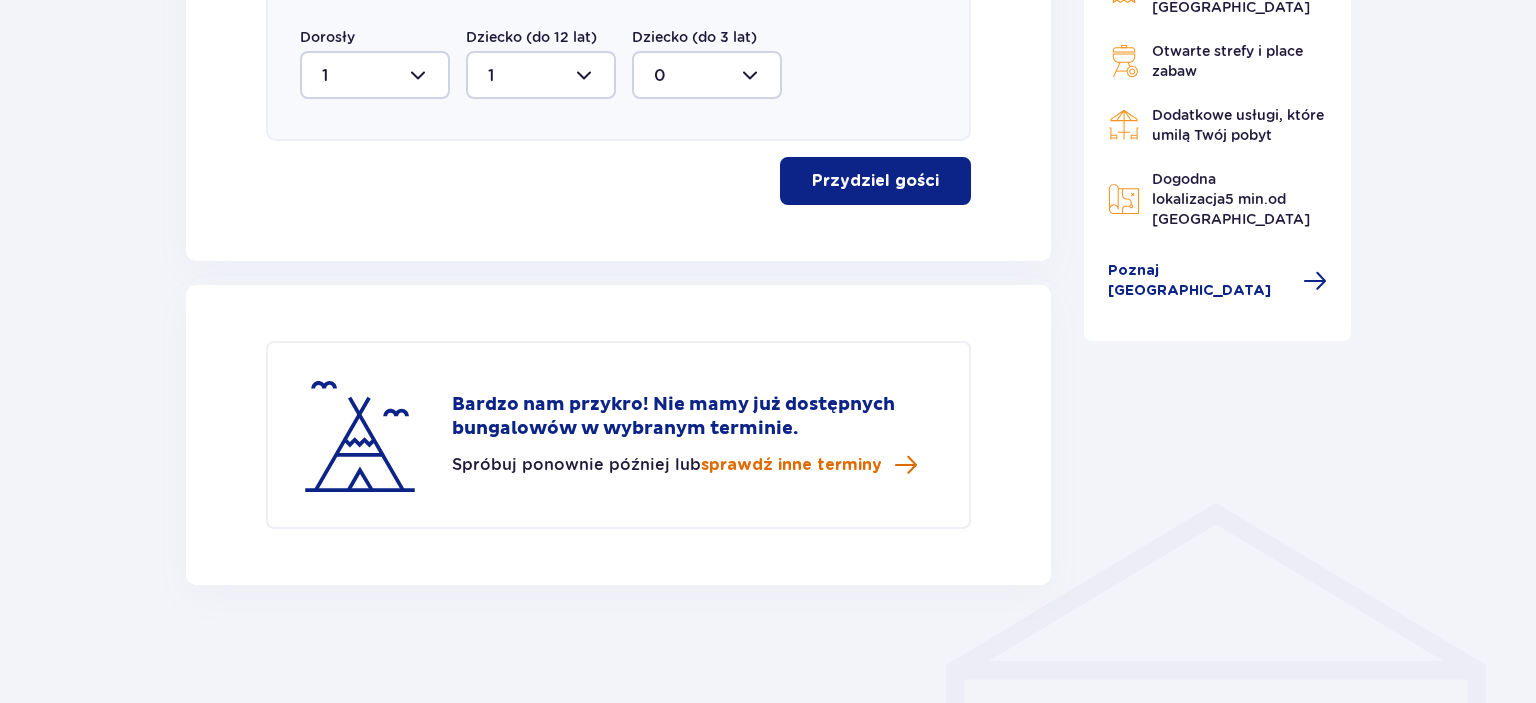 click on "sprawdź inne terminy" at bounding box center (791, 465) 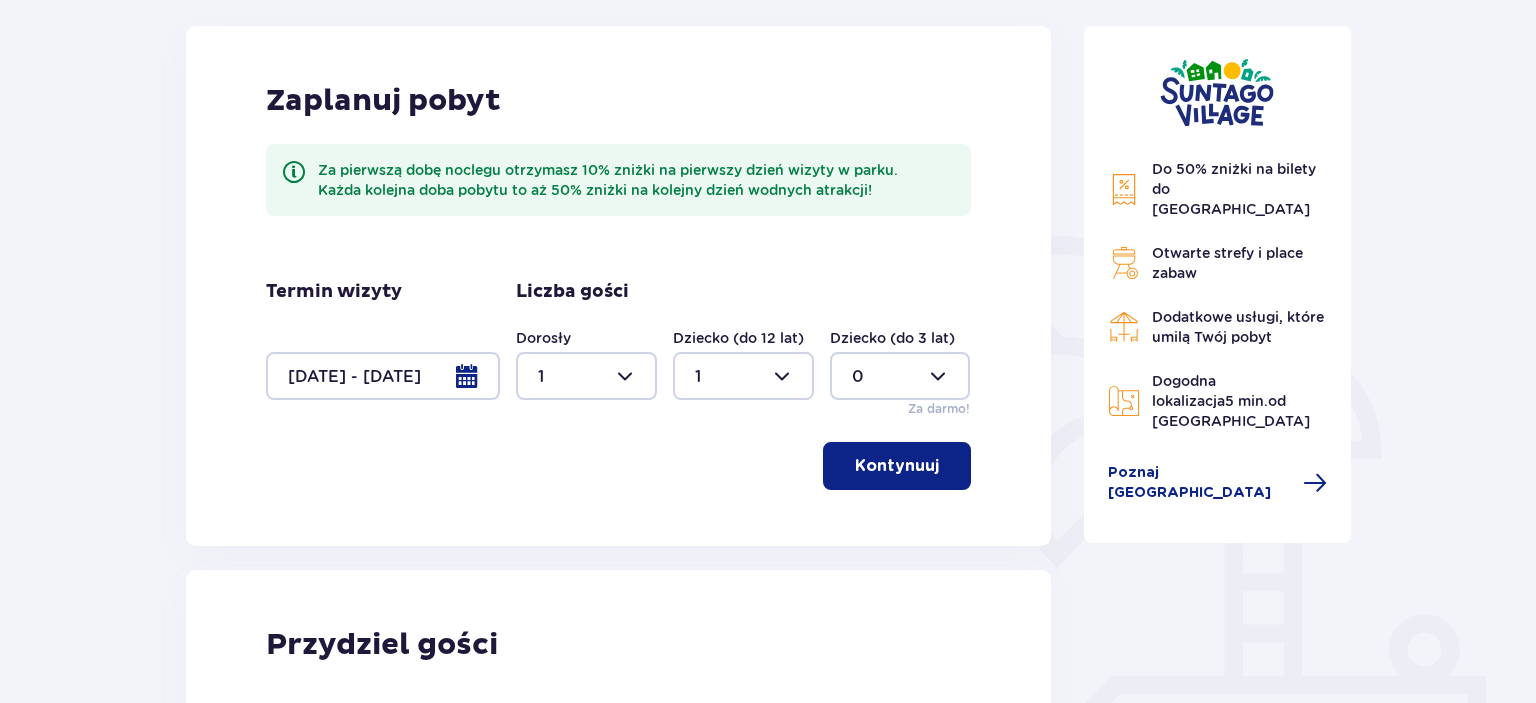 scroll, scrollTop: 236, scrollLeft: 0, axis: vertical 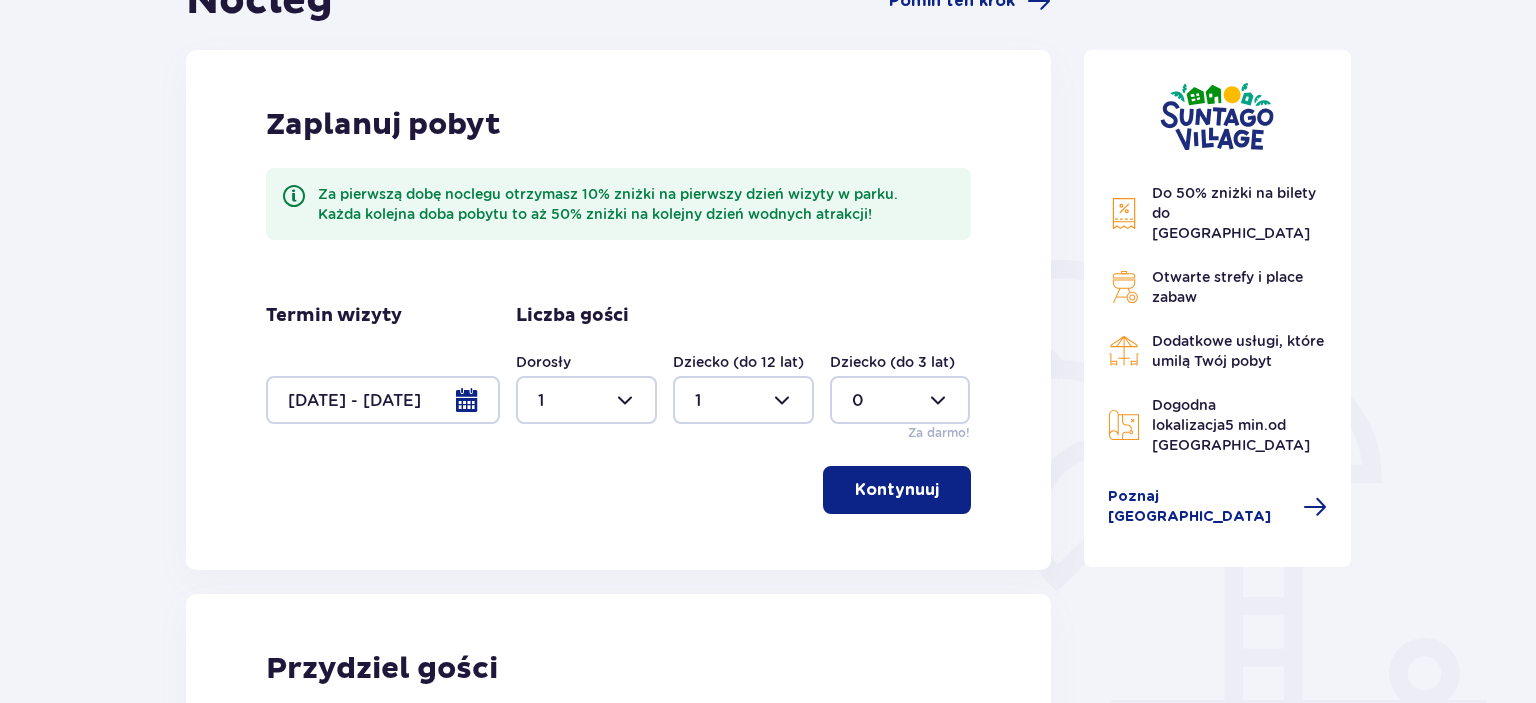 click at bounding box center [383, 400] 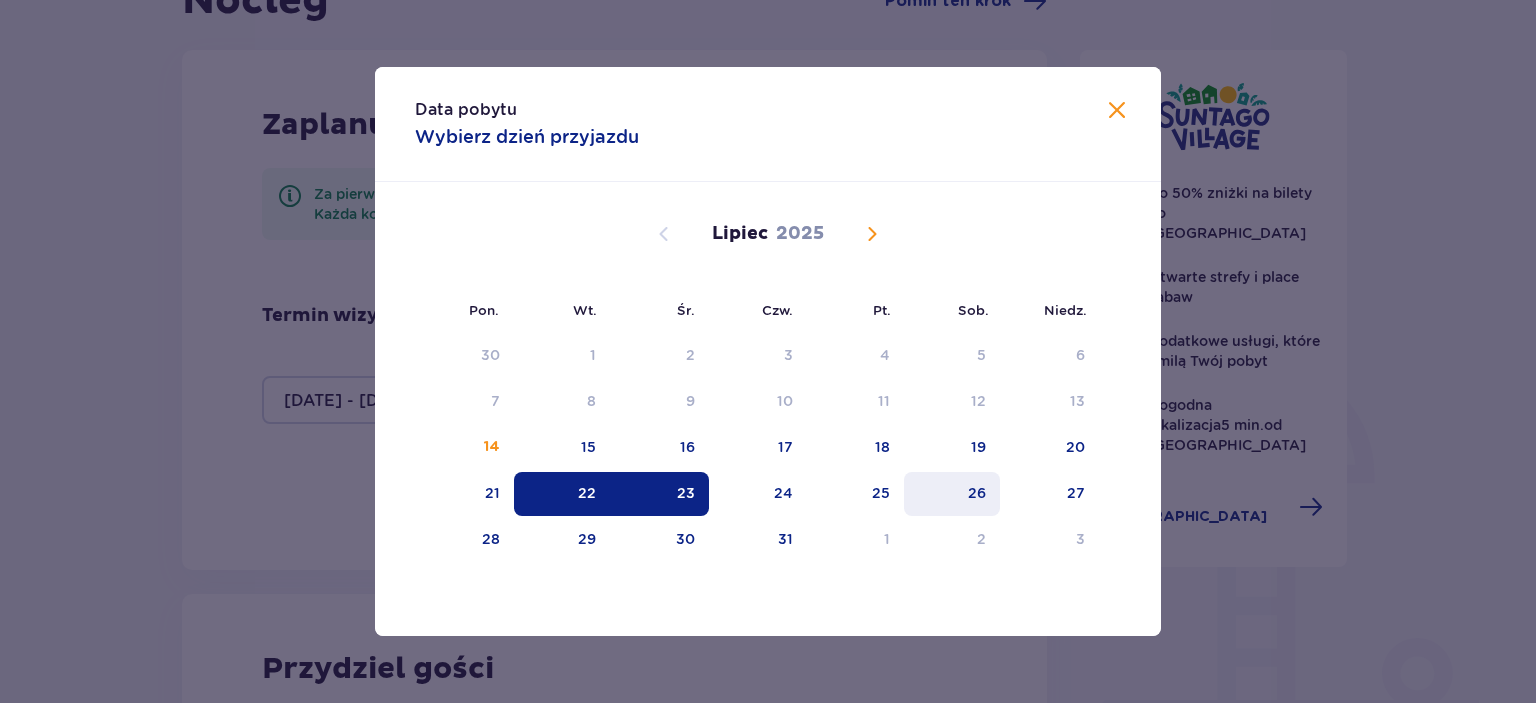 click on "26" at bounding box center (977, 493) 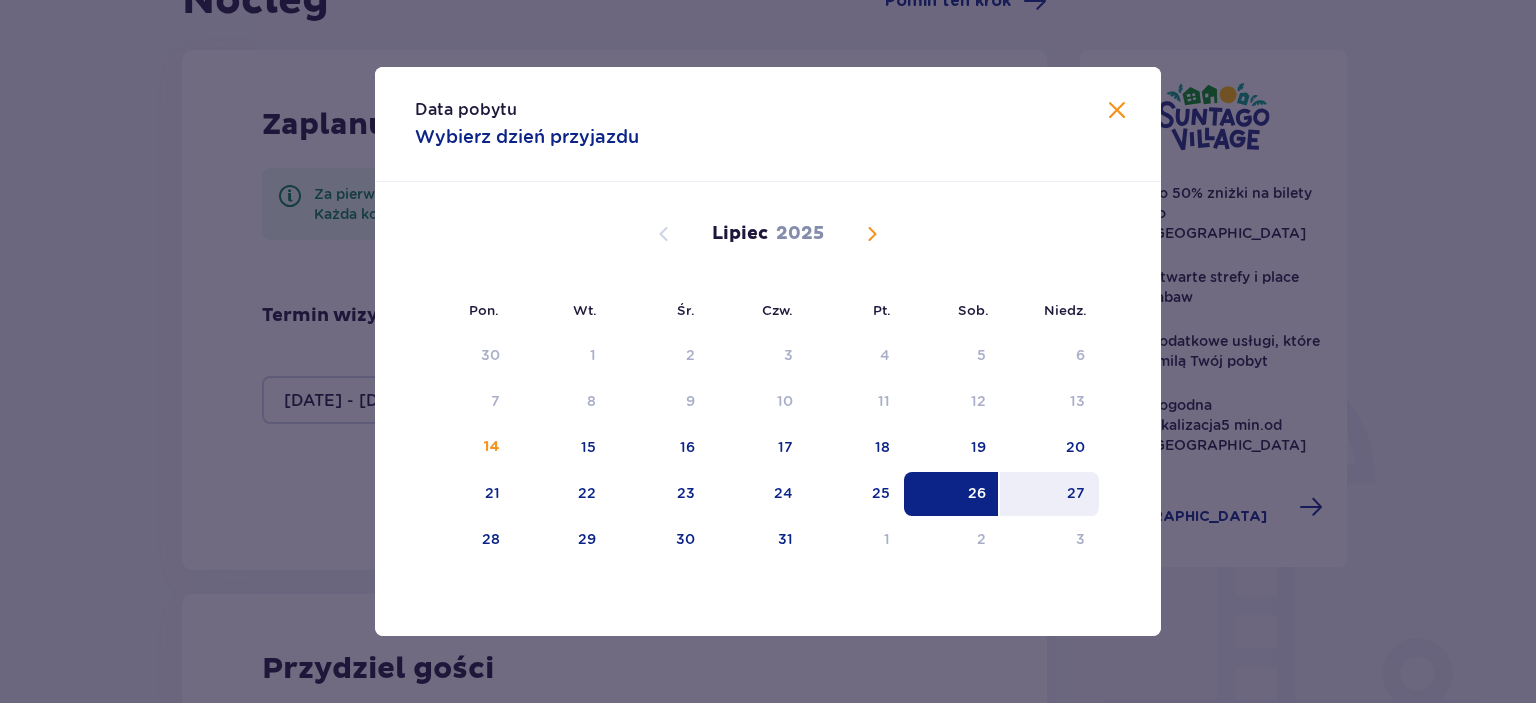 click on "27" at bounding box center (1049, 494) 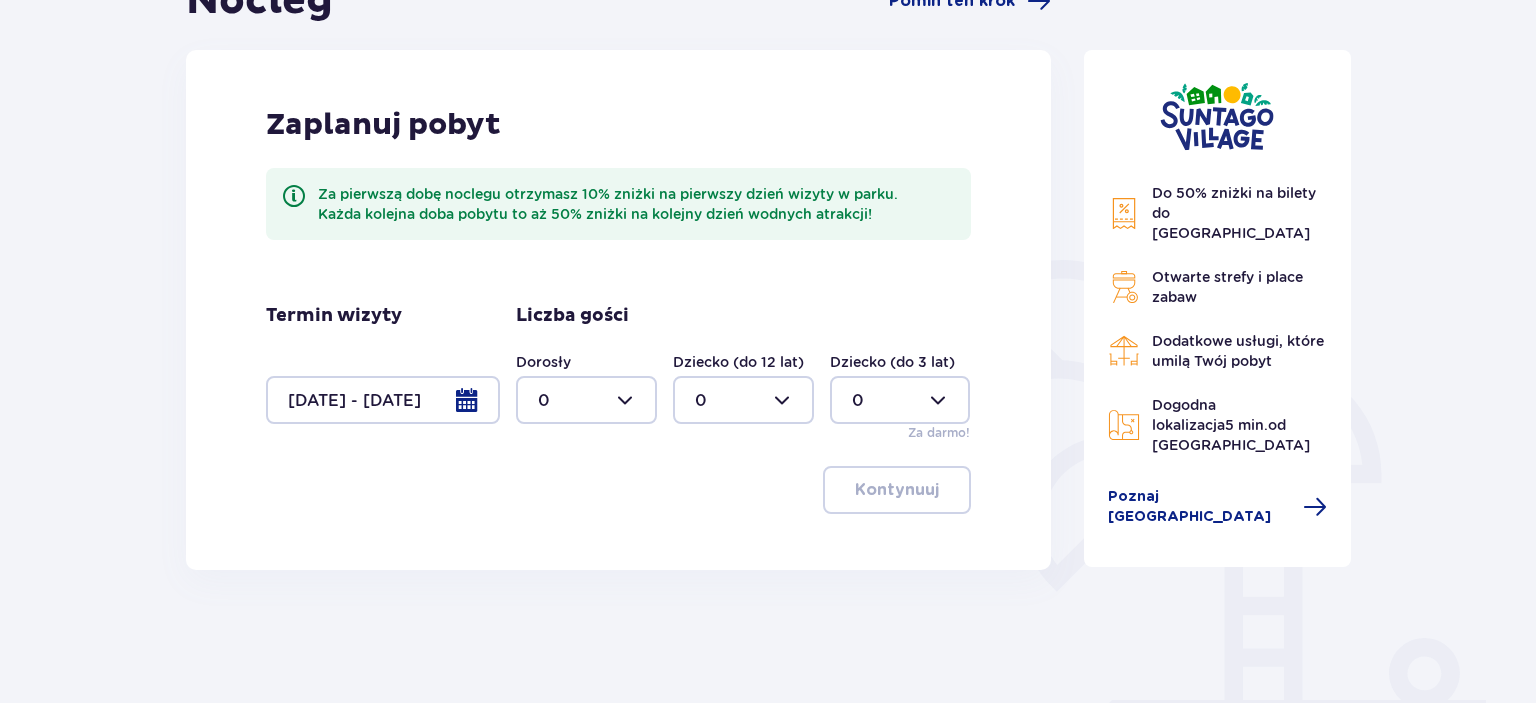 click at bounding box center [383, 400] 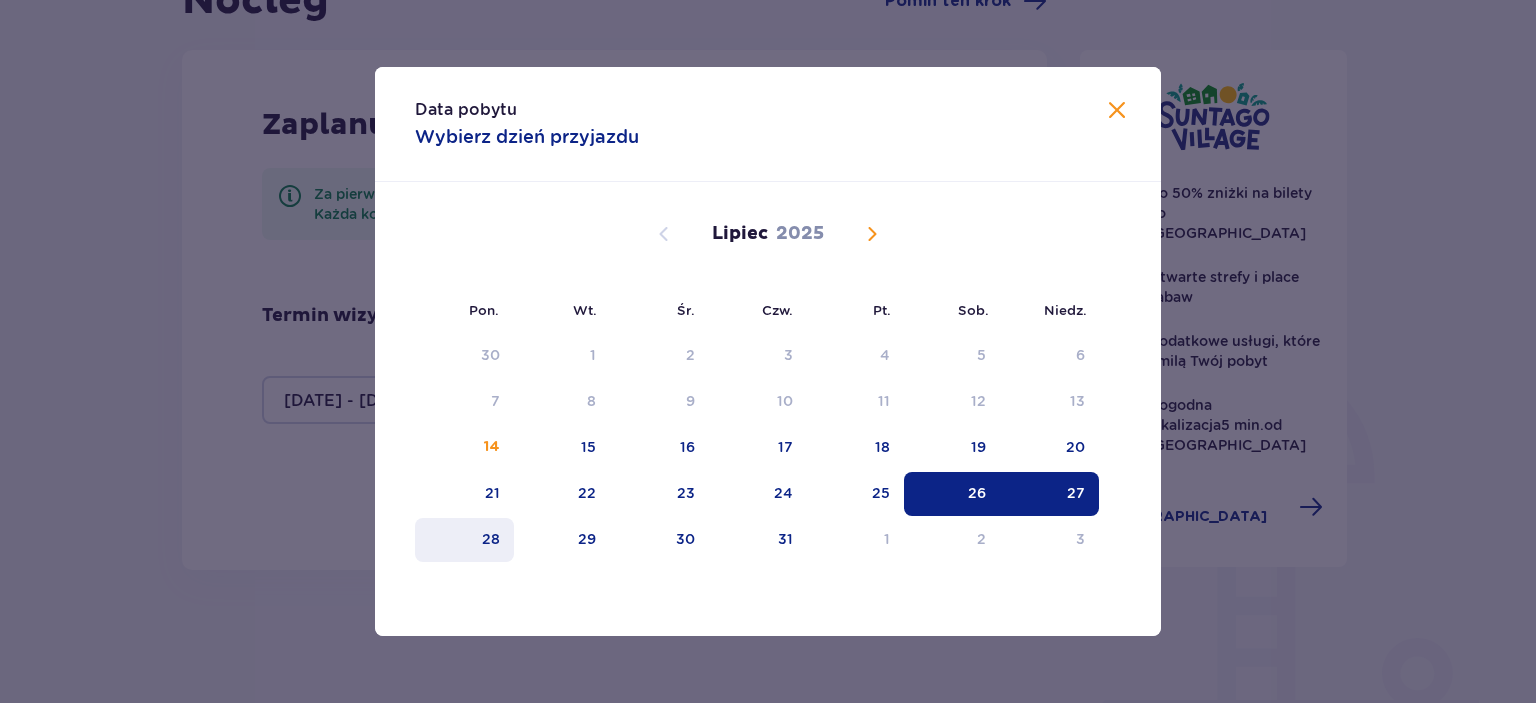 click on "28" at bounding box center [491, 539] 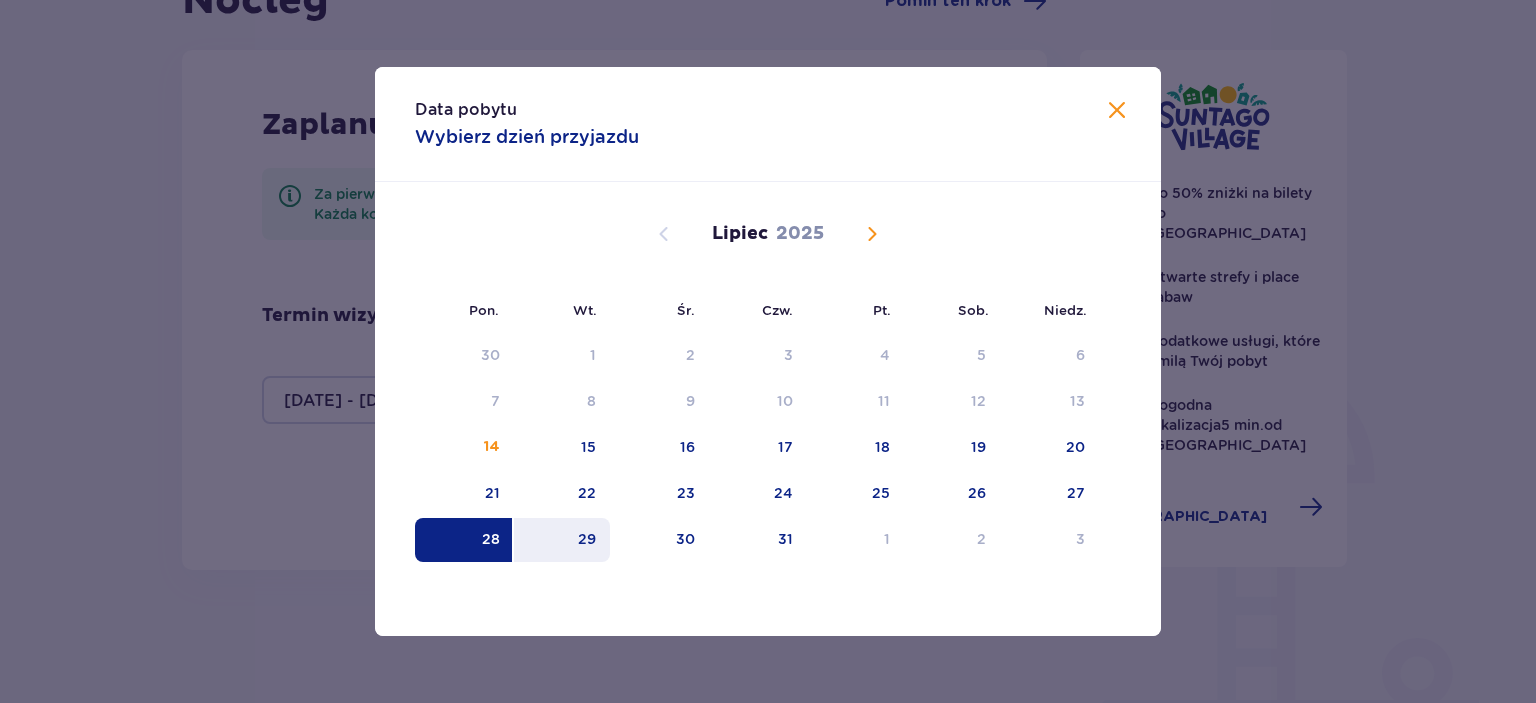 click on "29" at bounding box center [562, 540] 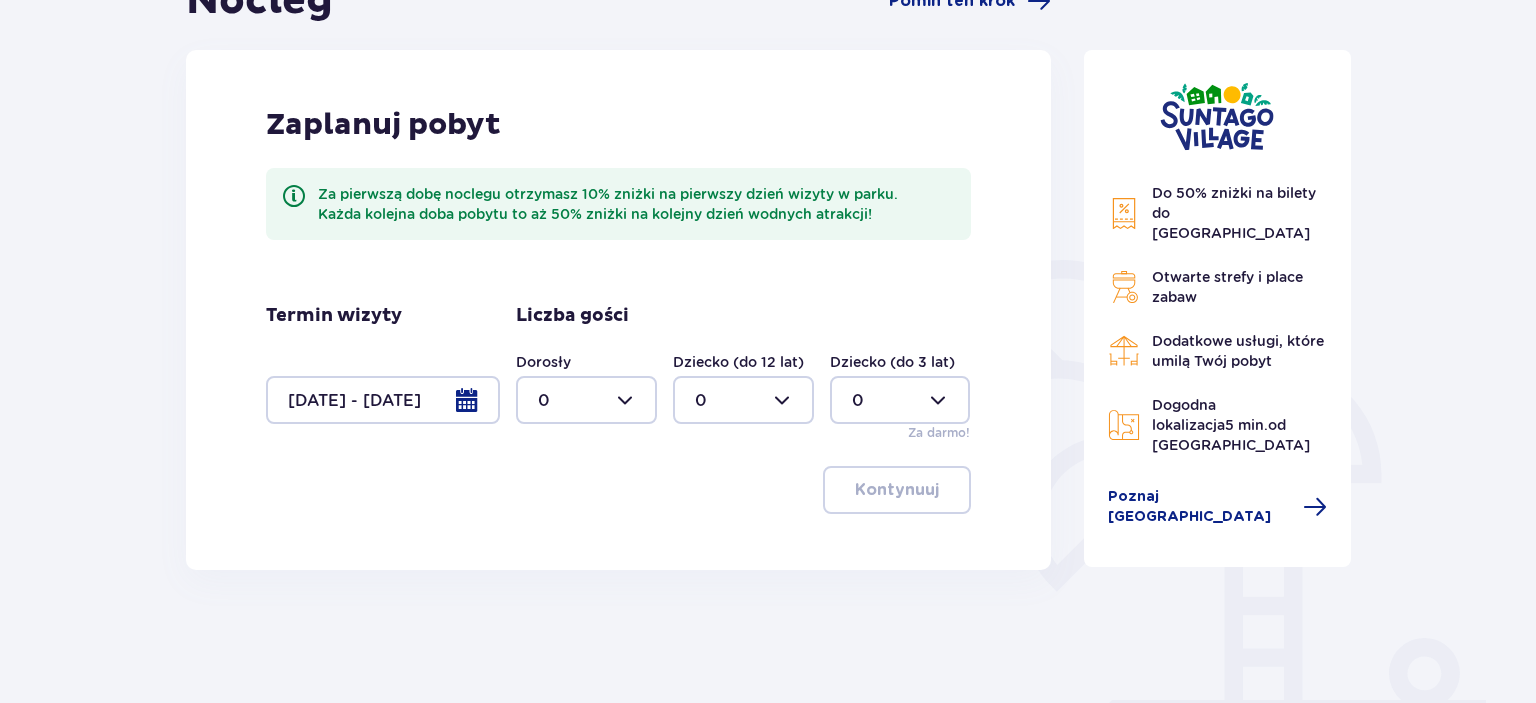 click at bounding box center (586, 400) 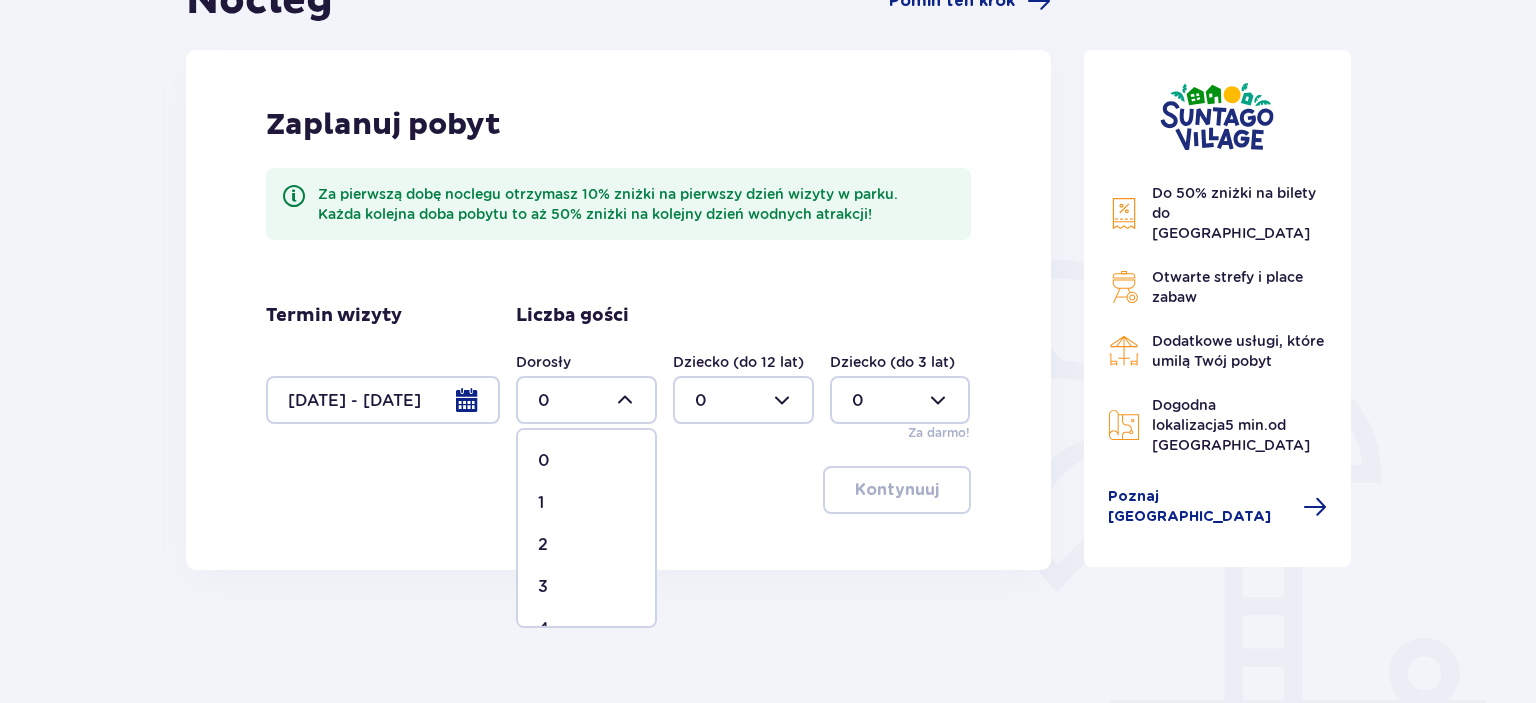 click on "1" at bounding box center (586, 503) 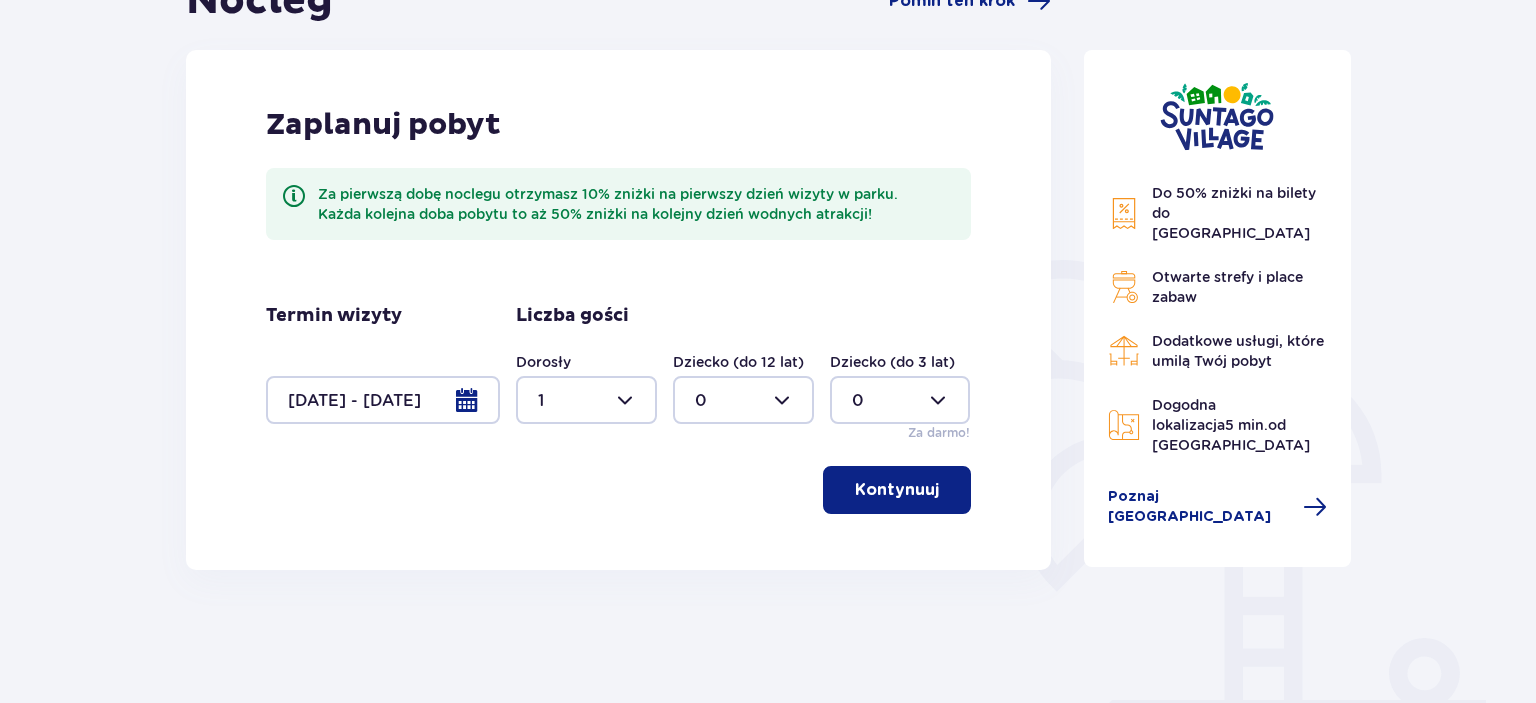 click at bounding box center [743, 400] 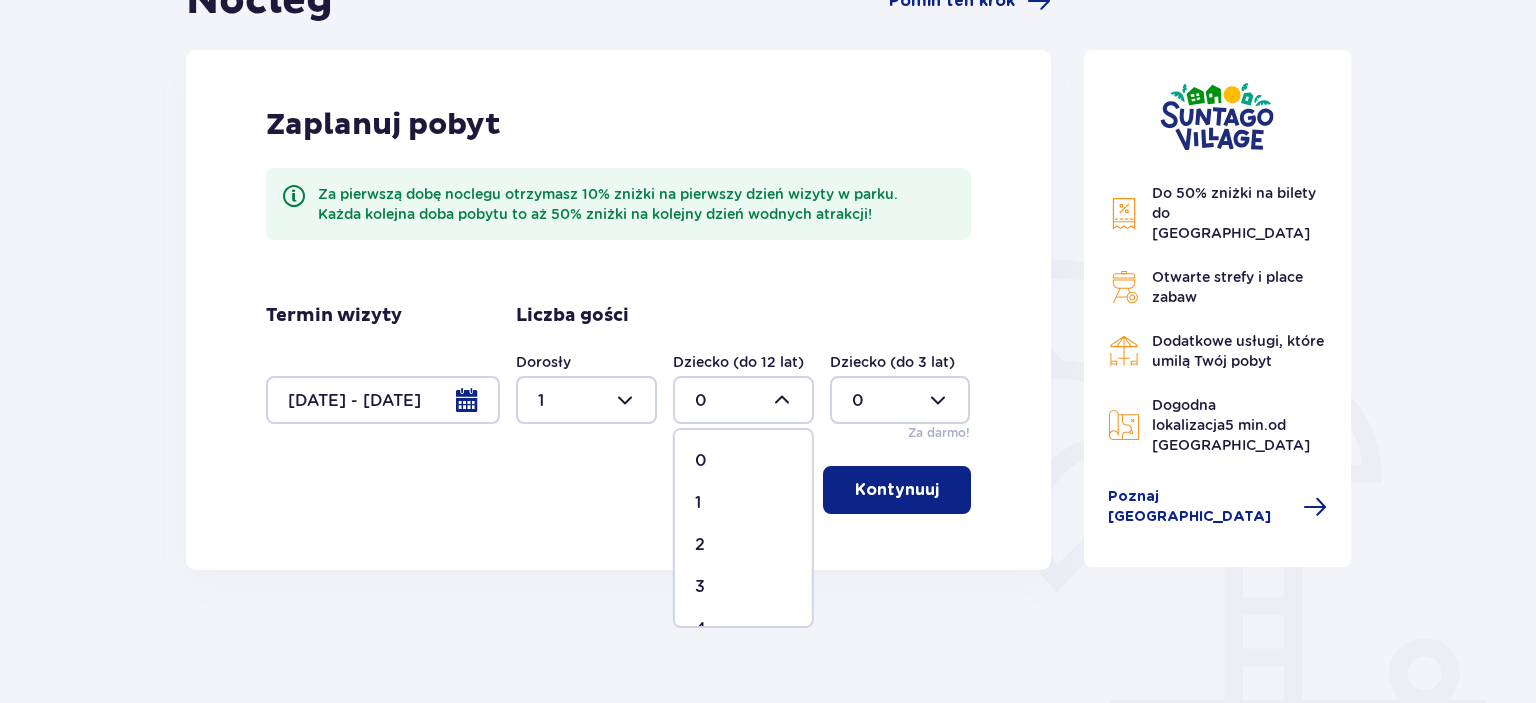 click on "1" at bounding box center (743, 503) 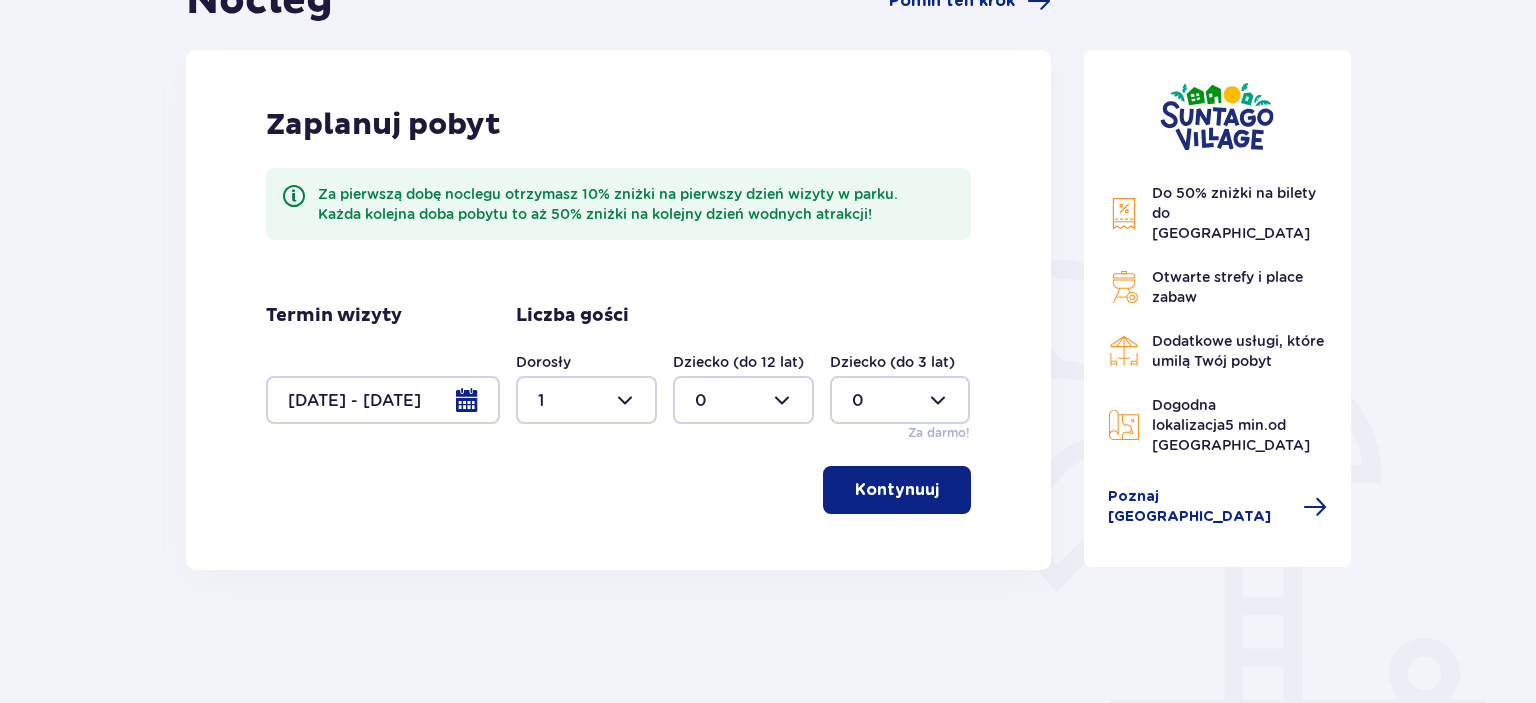 type on "1" 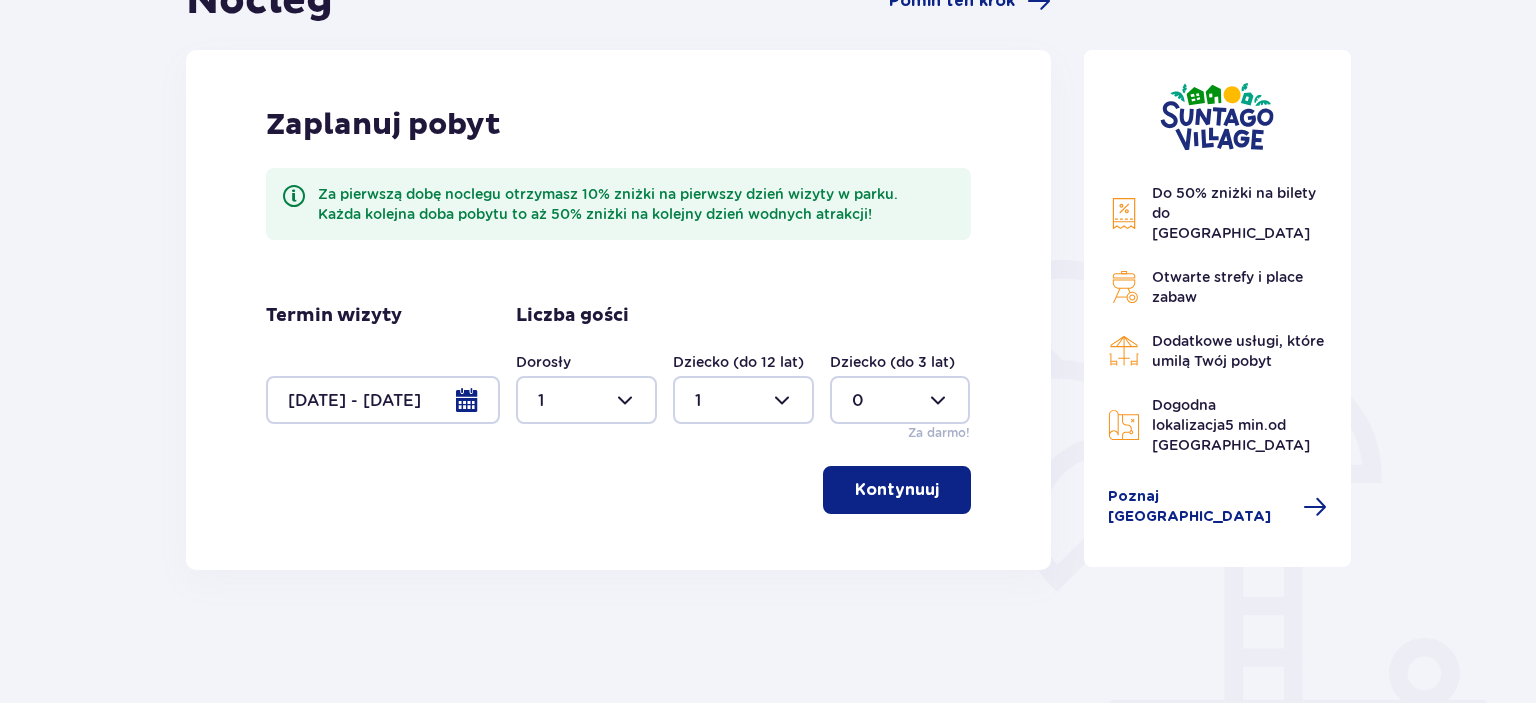 click on "Kontynuuj" at bounding box center (897, 490) 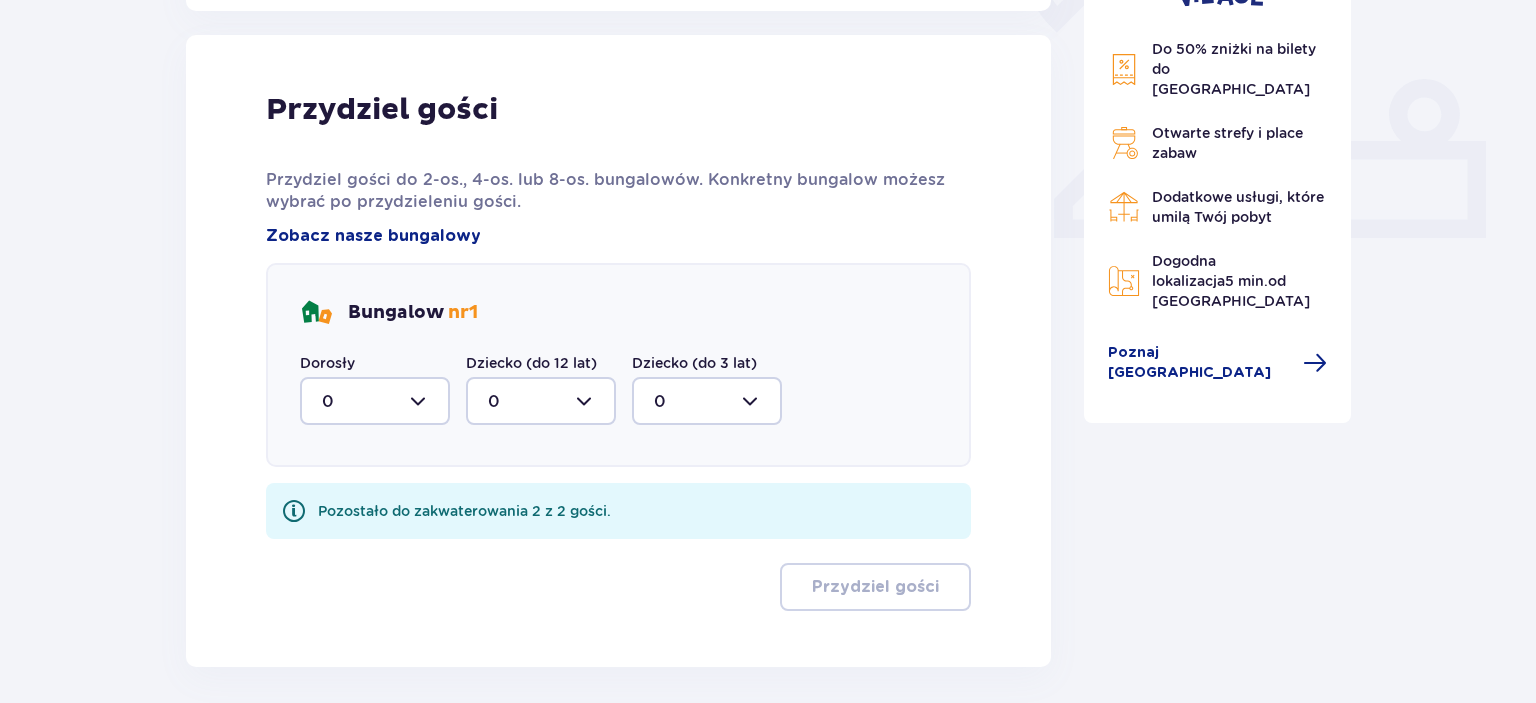scroll, scrollTop: 806, scrollLeft: 0, axis: vertical 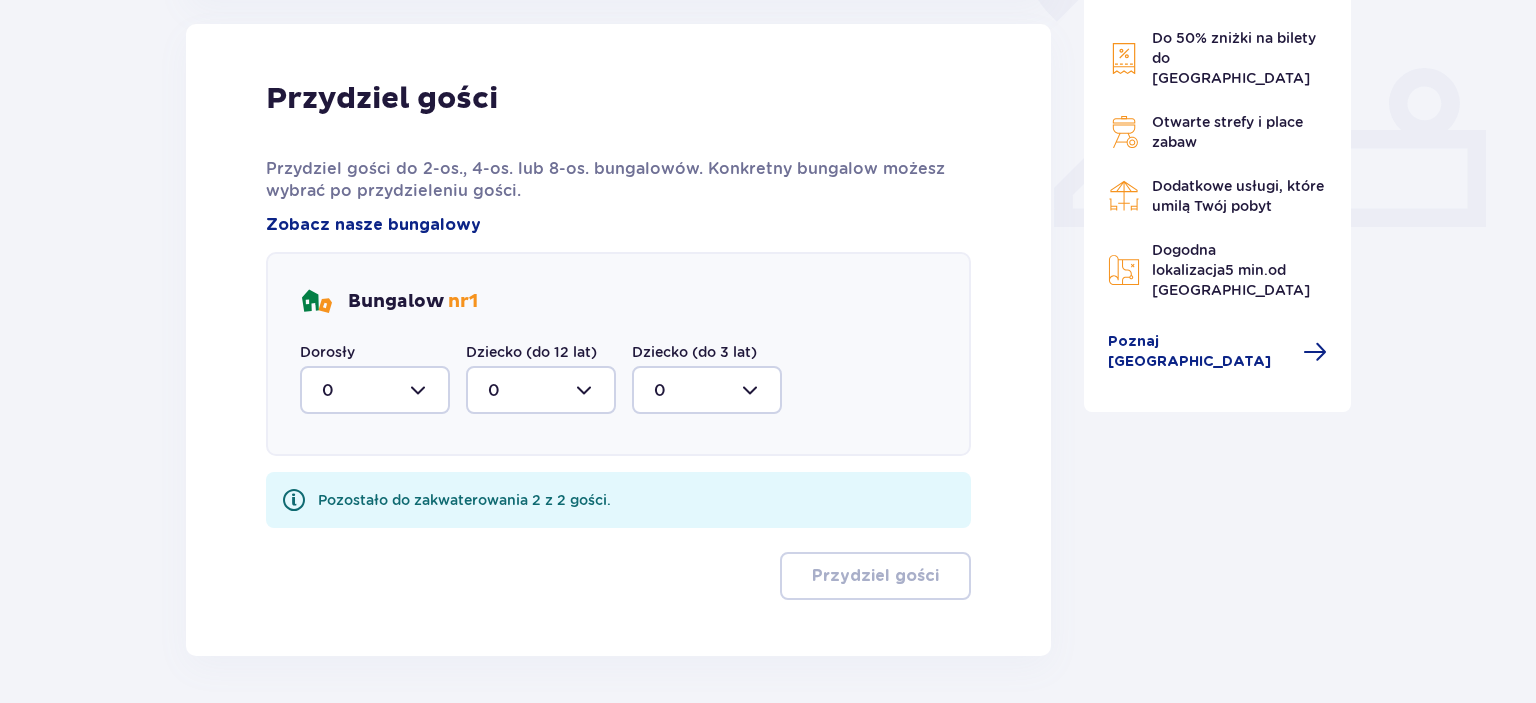 click at bounding box center (375, 390) 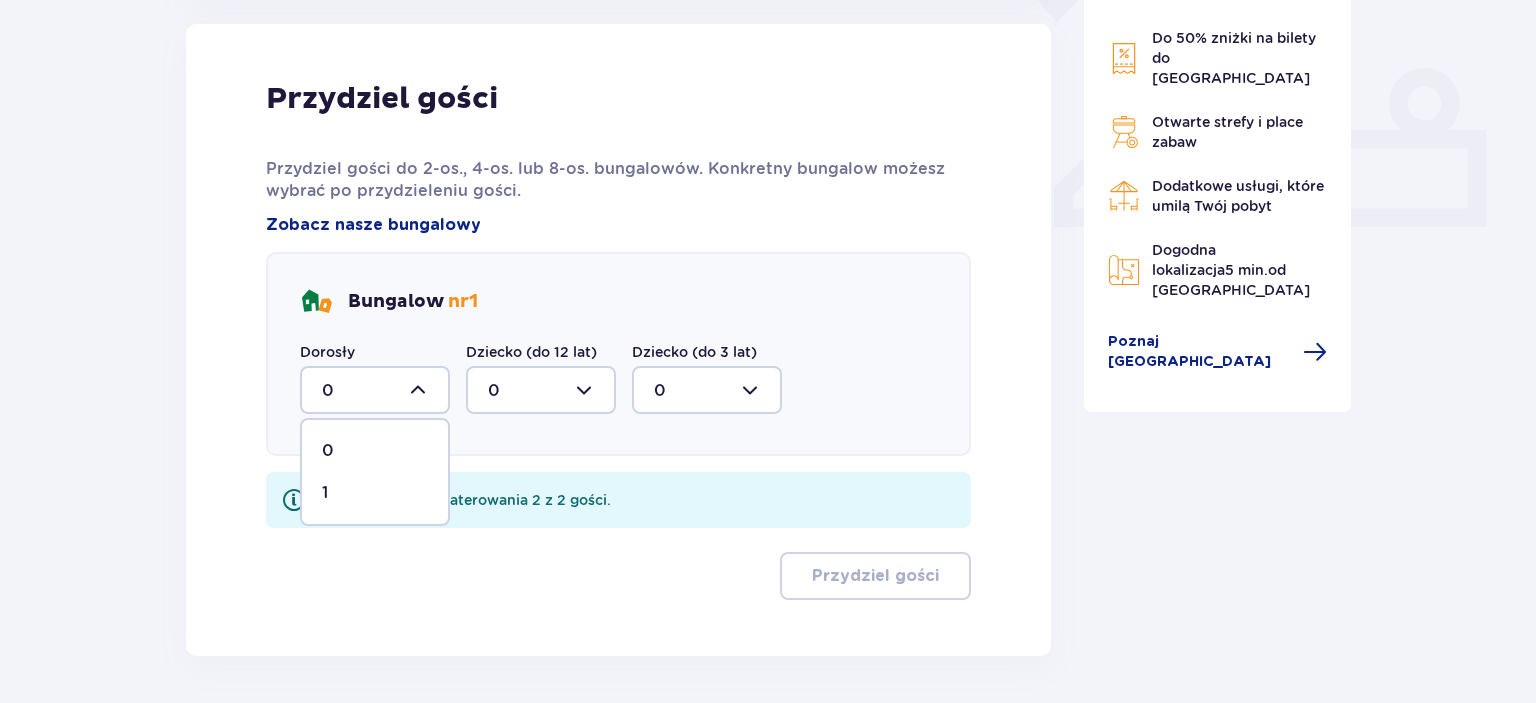 click on "1" at bounding box center [375, 493] 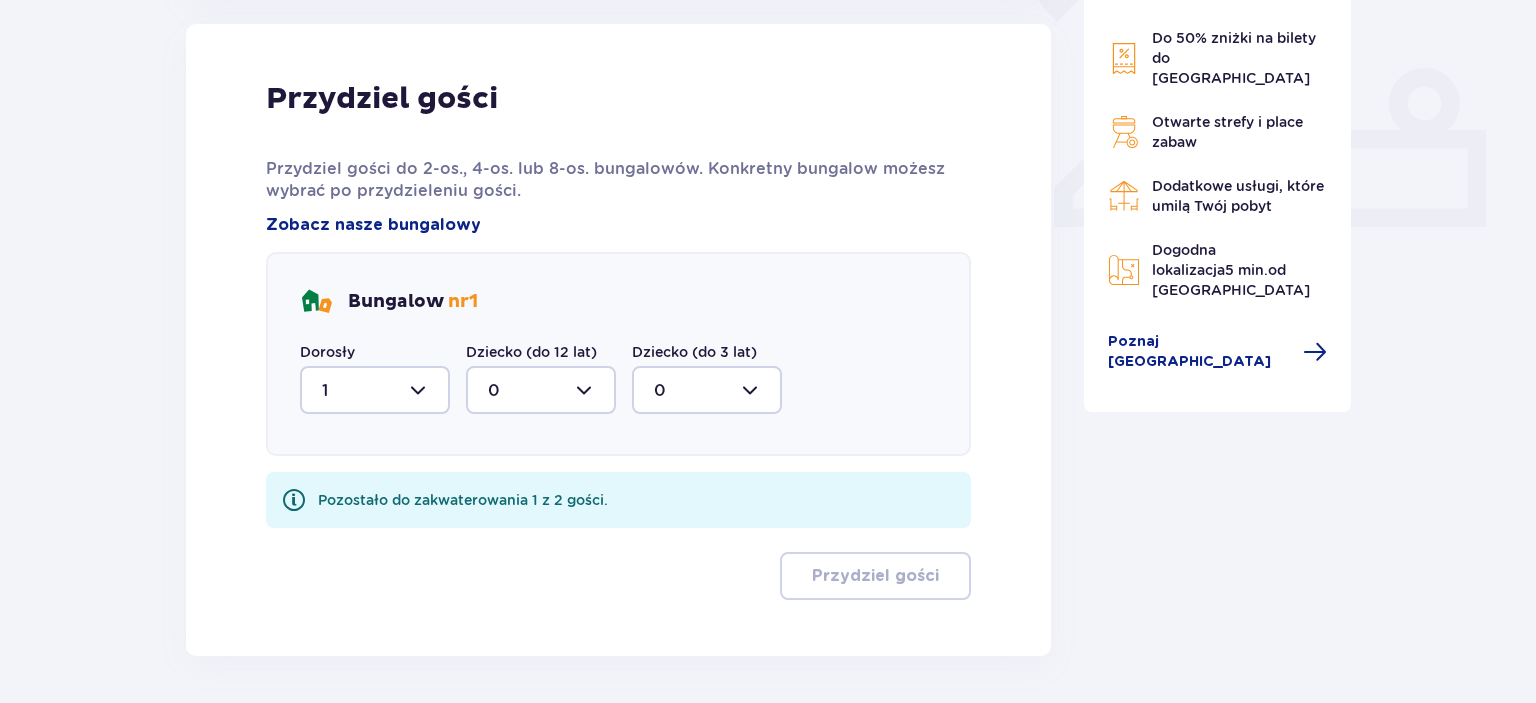 click at bounding box center (541, 390) 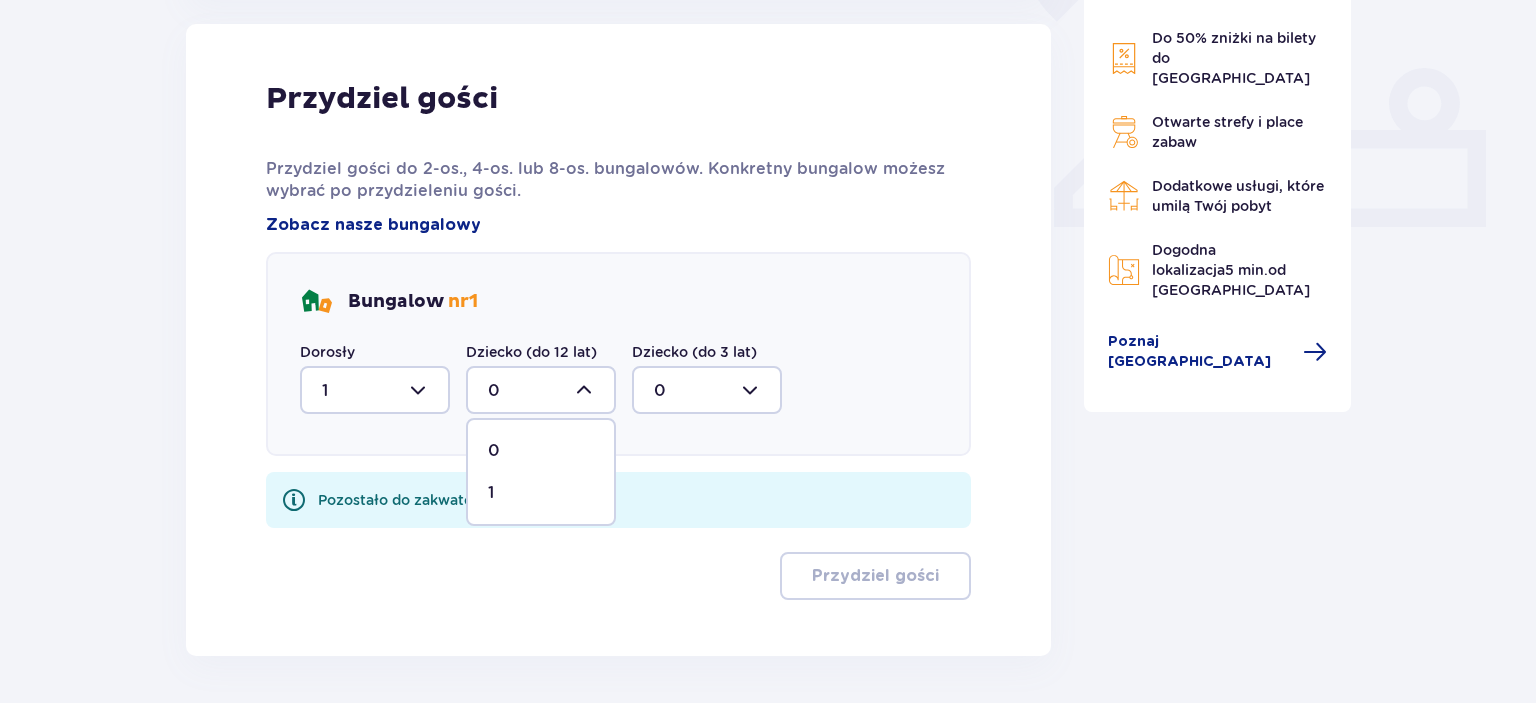 click on "1" at bounding box center [541, 493] 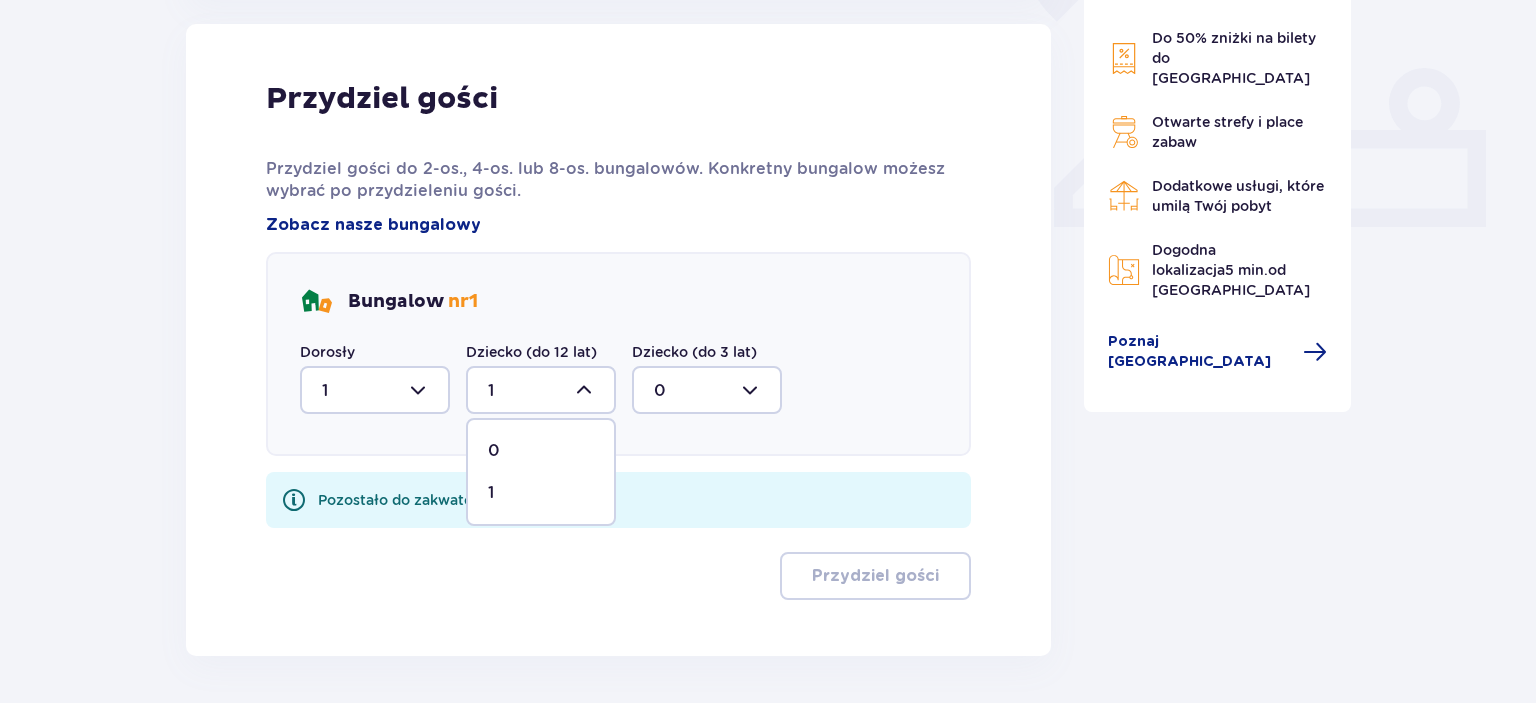 scroll, scrollTop: 798, scrollLeft: 0, axis: vertical 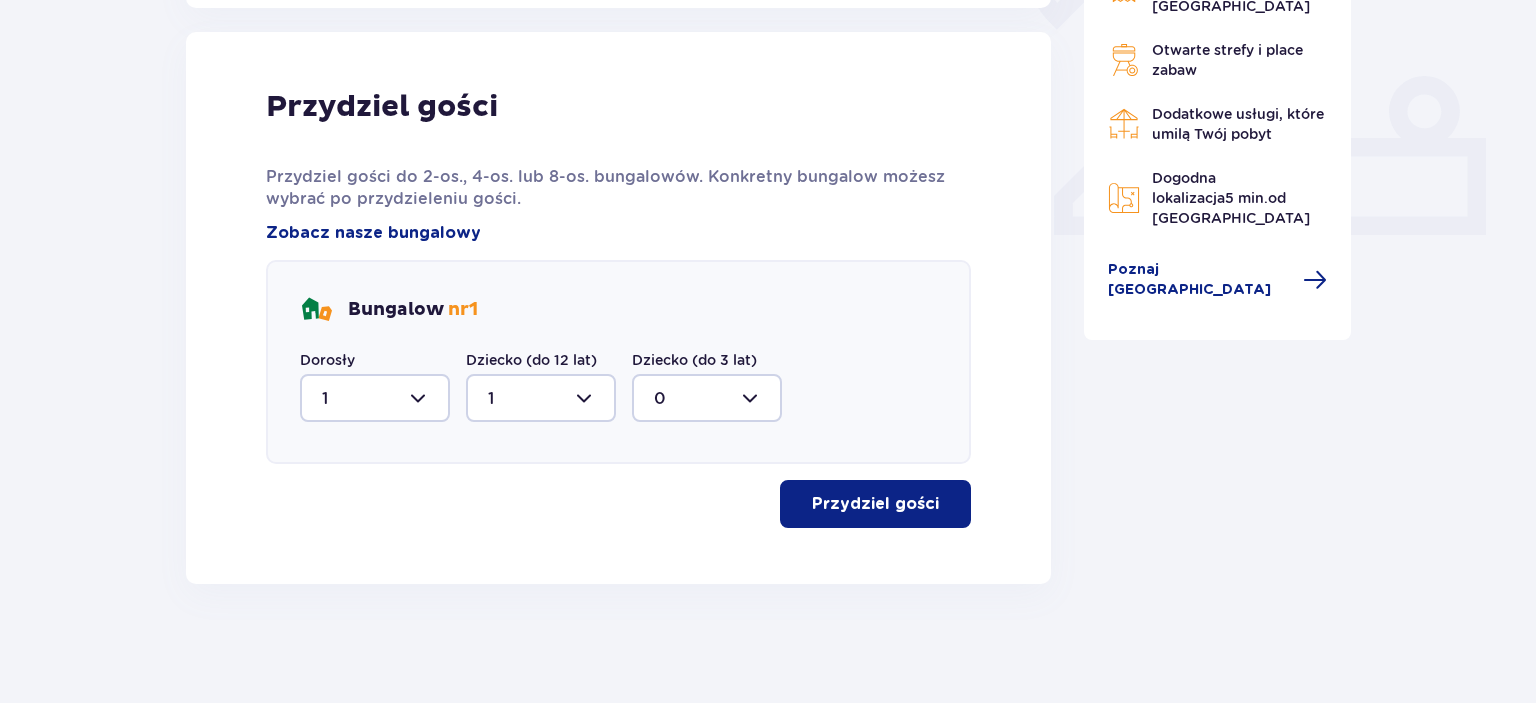 click on "Przydziel gości" at bounding box center (875, 504) 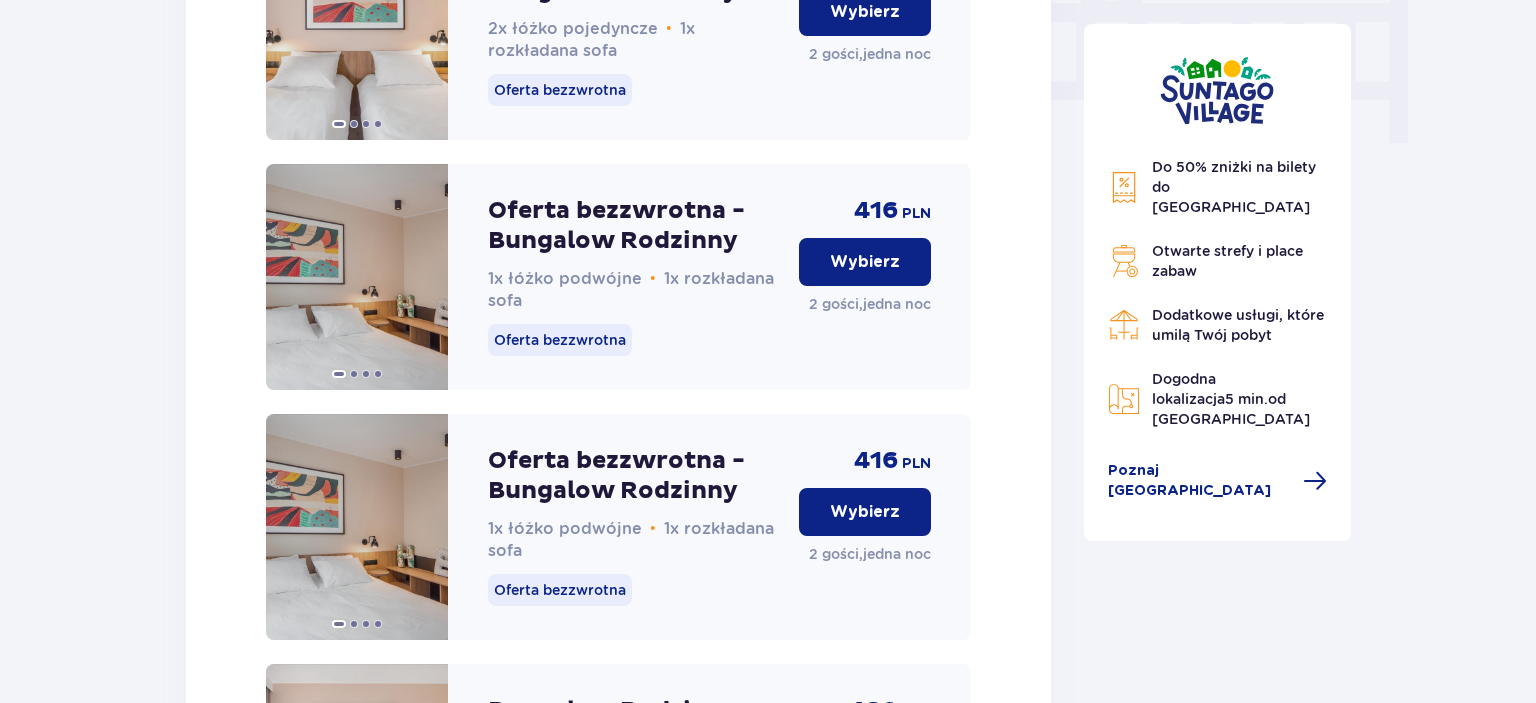 scroll, scrollTop: 1169, scrollLeft: 0, axis: vertical 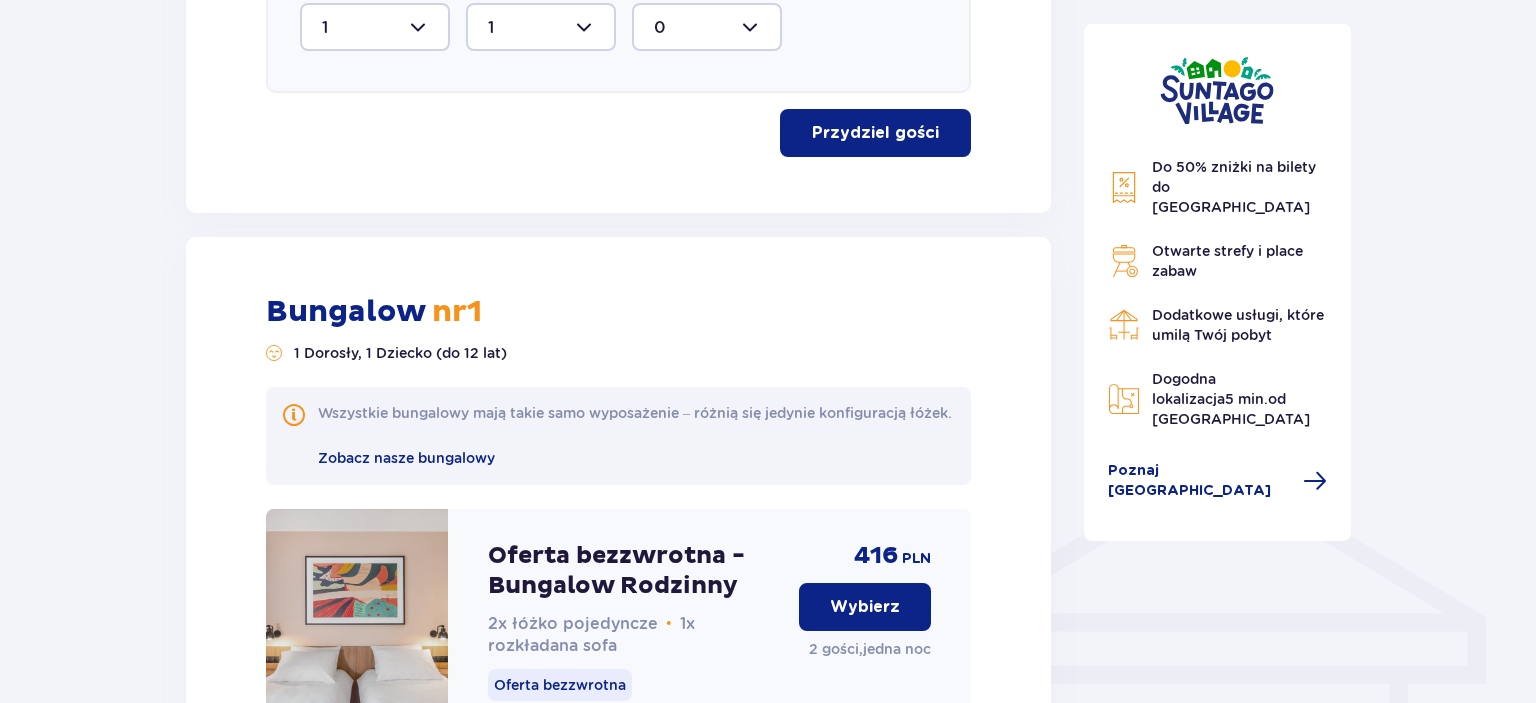 click on "Do 50% zniżki na bilety do parku Suntago" at bounding box center [1234, 187] 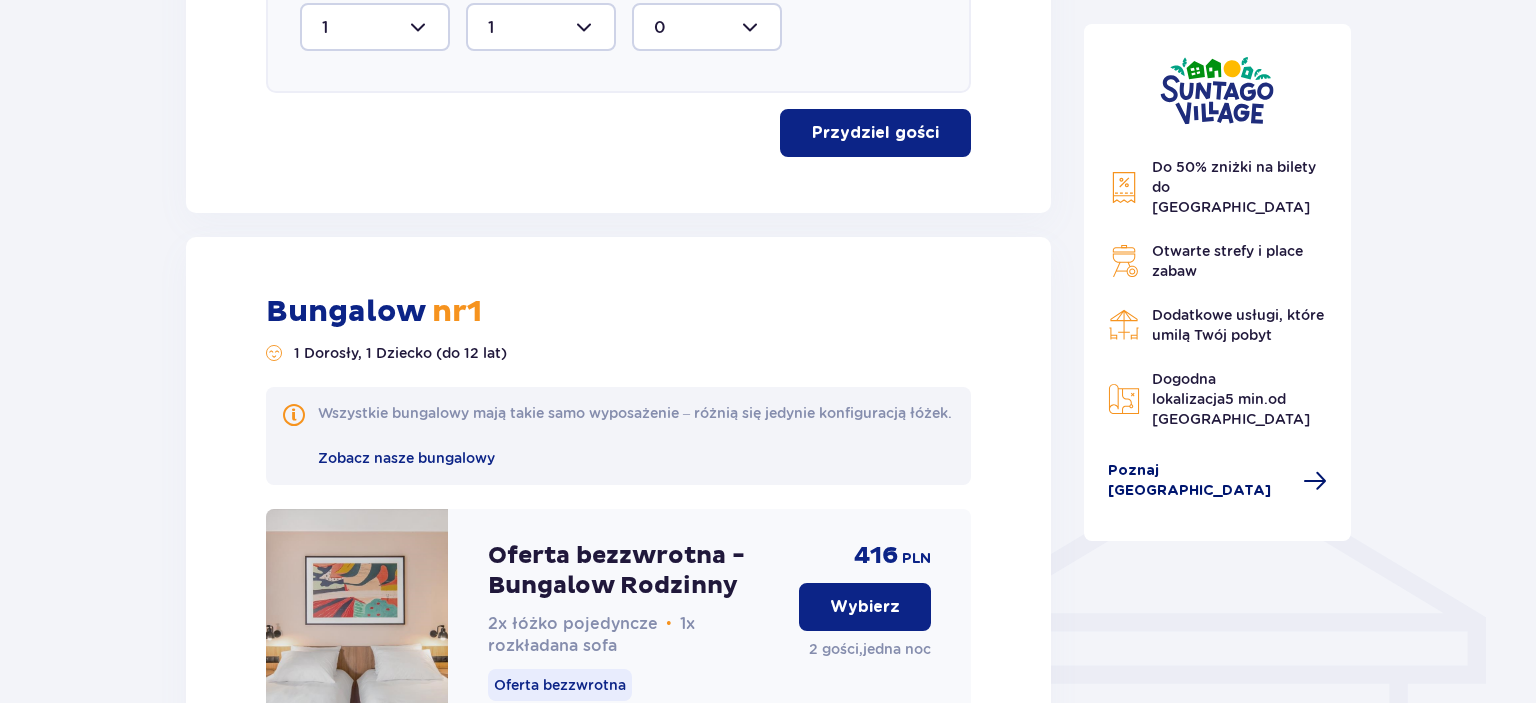 click on "Poznaj Suntago Village" at bounding box center [1200, 481] 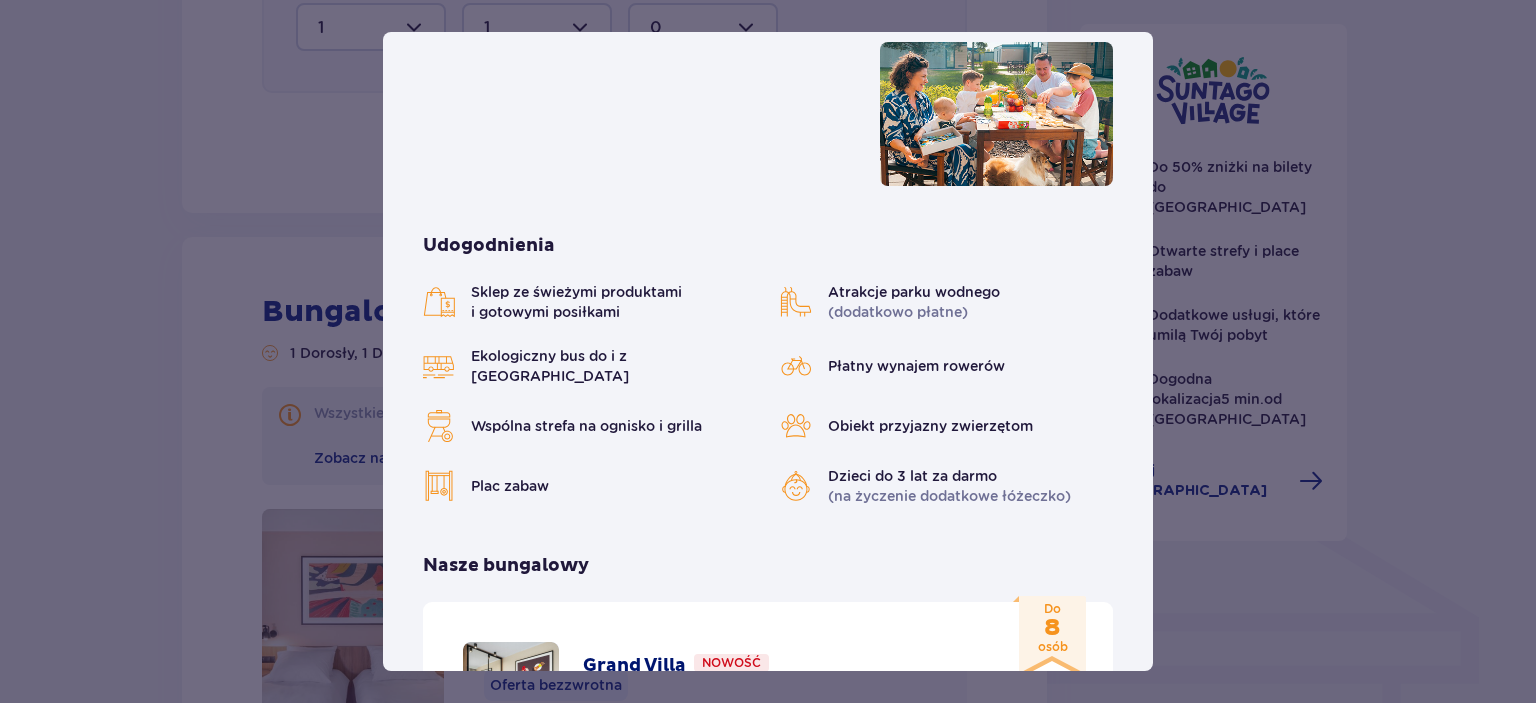 scroll, scrollTop: 0, scrollLeft: 0, axis: both 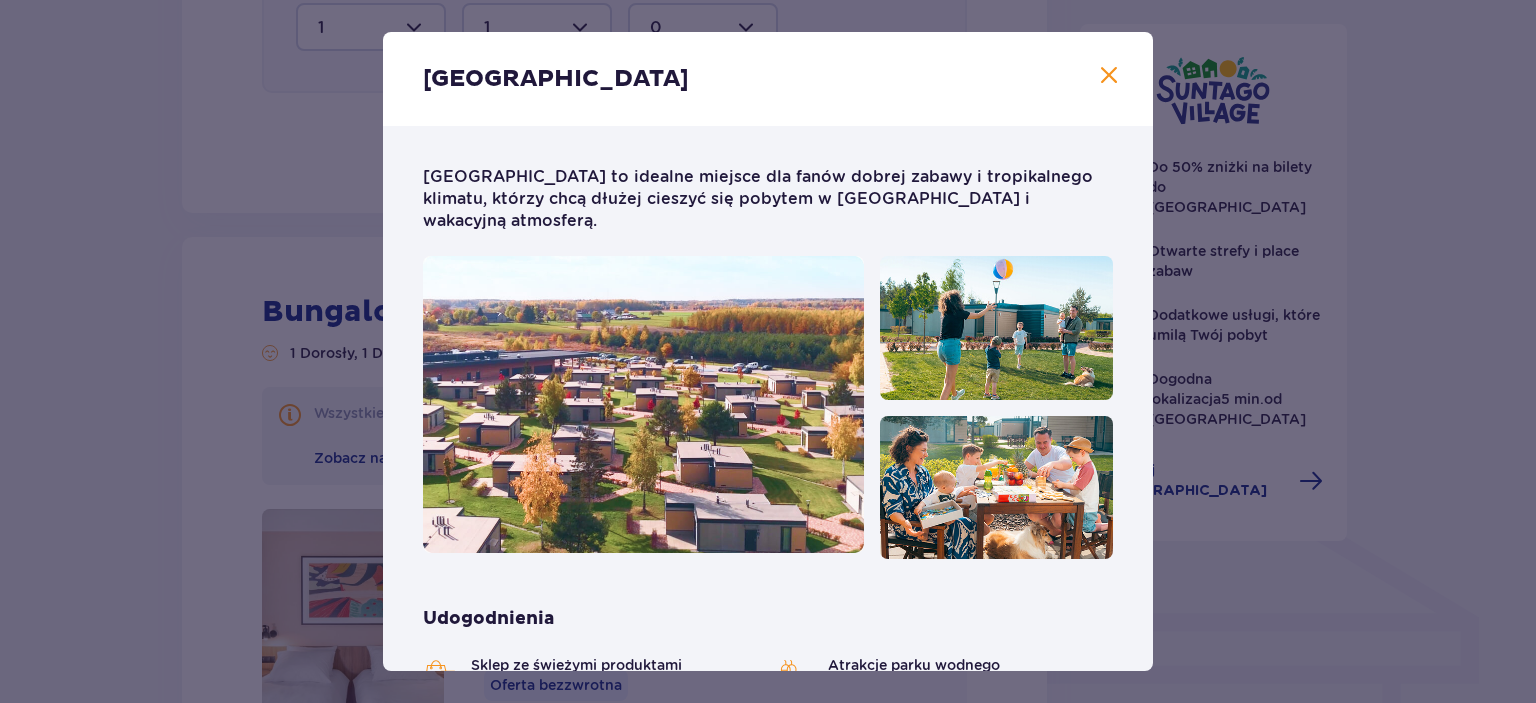 click at bounding box center [1109, 76] 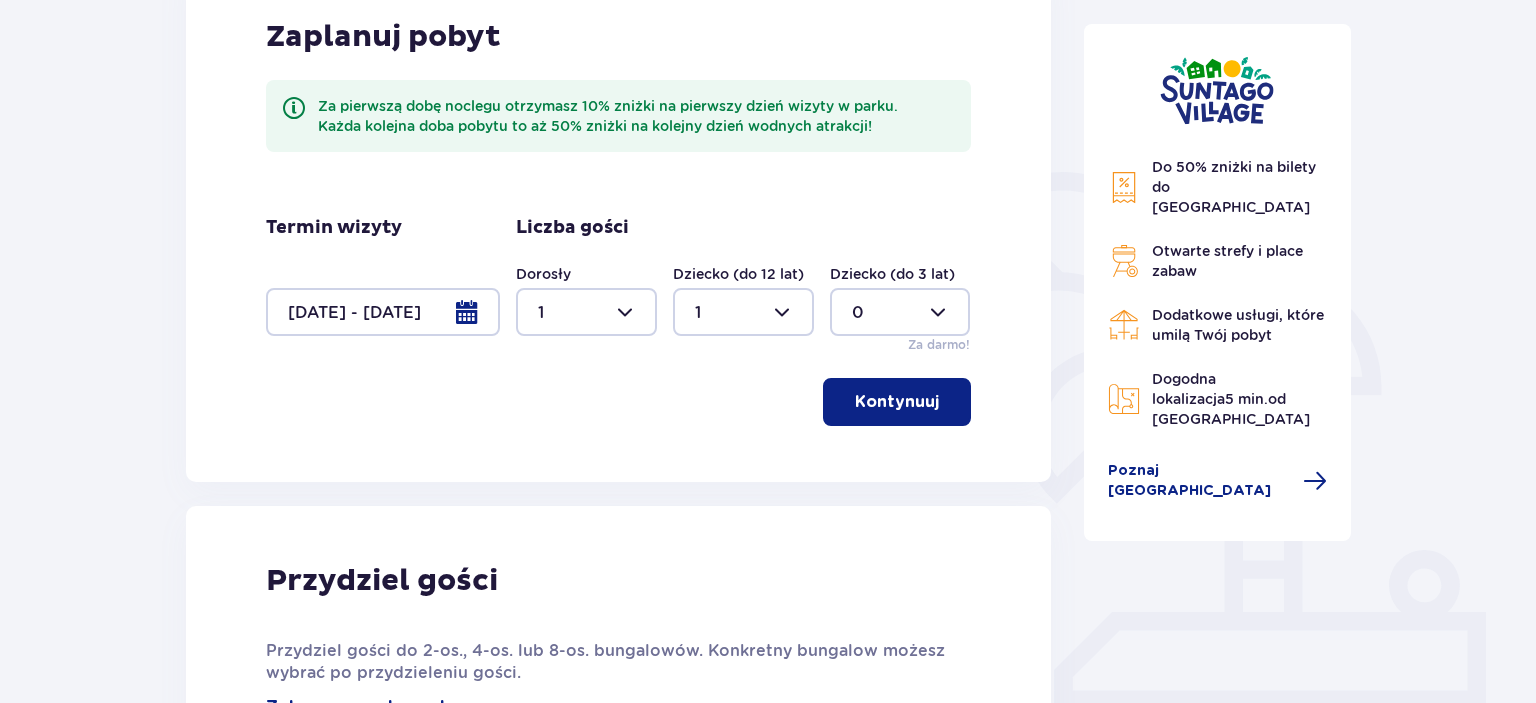 scroll, scrollTop: 0, scrollLeft: 0, axis: both 